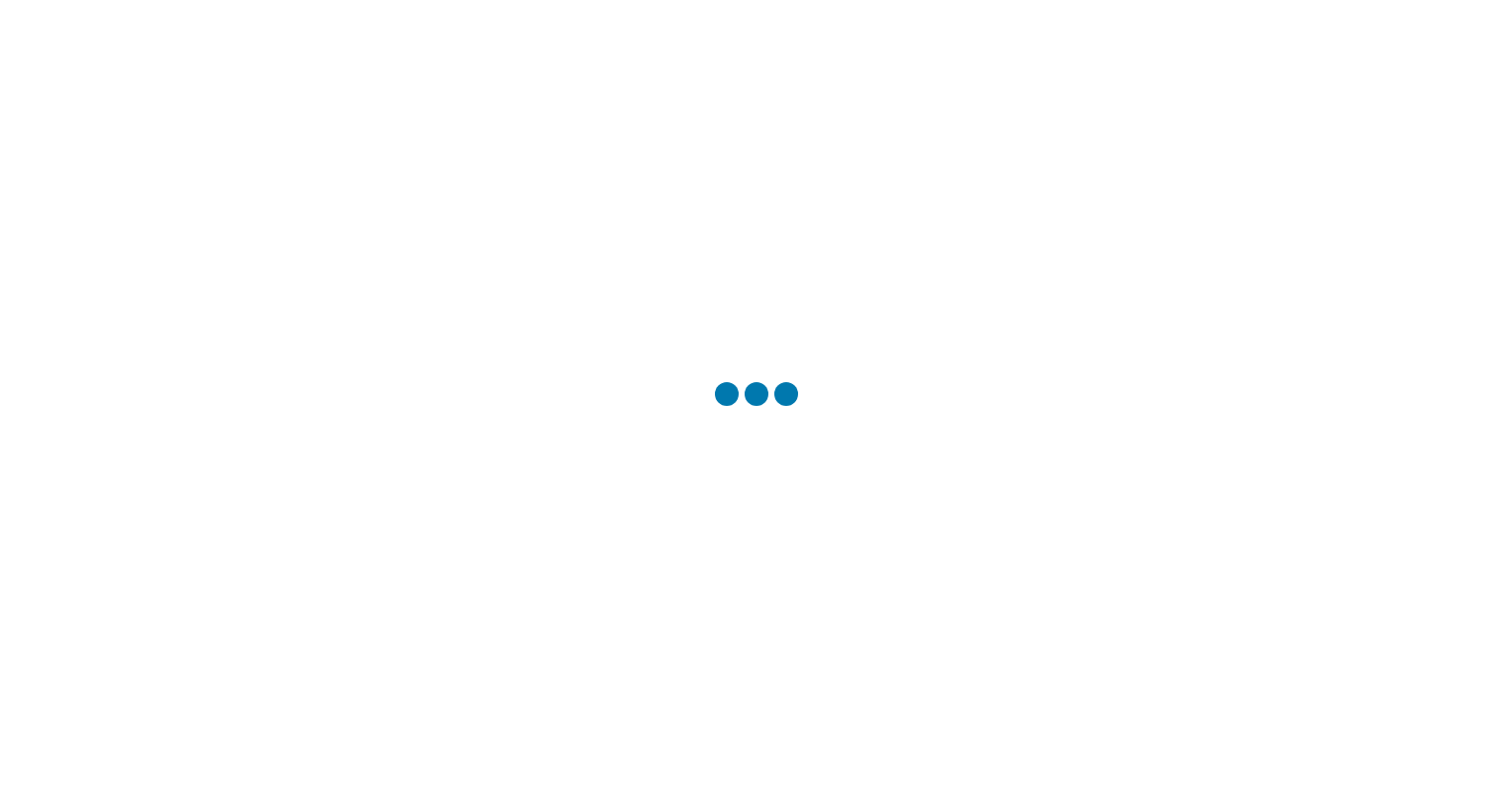 scroll, scrollTop: 0, scrollLeft: 0, axis: both 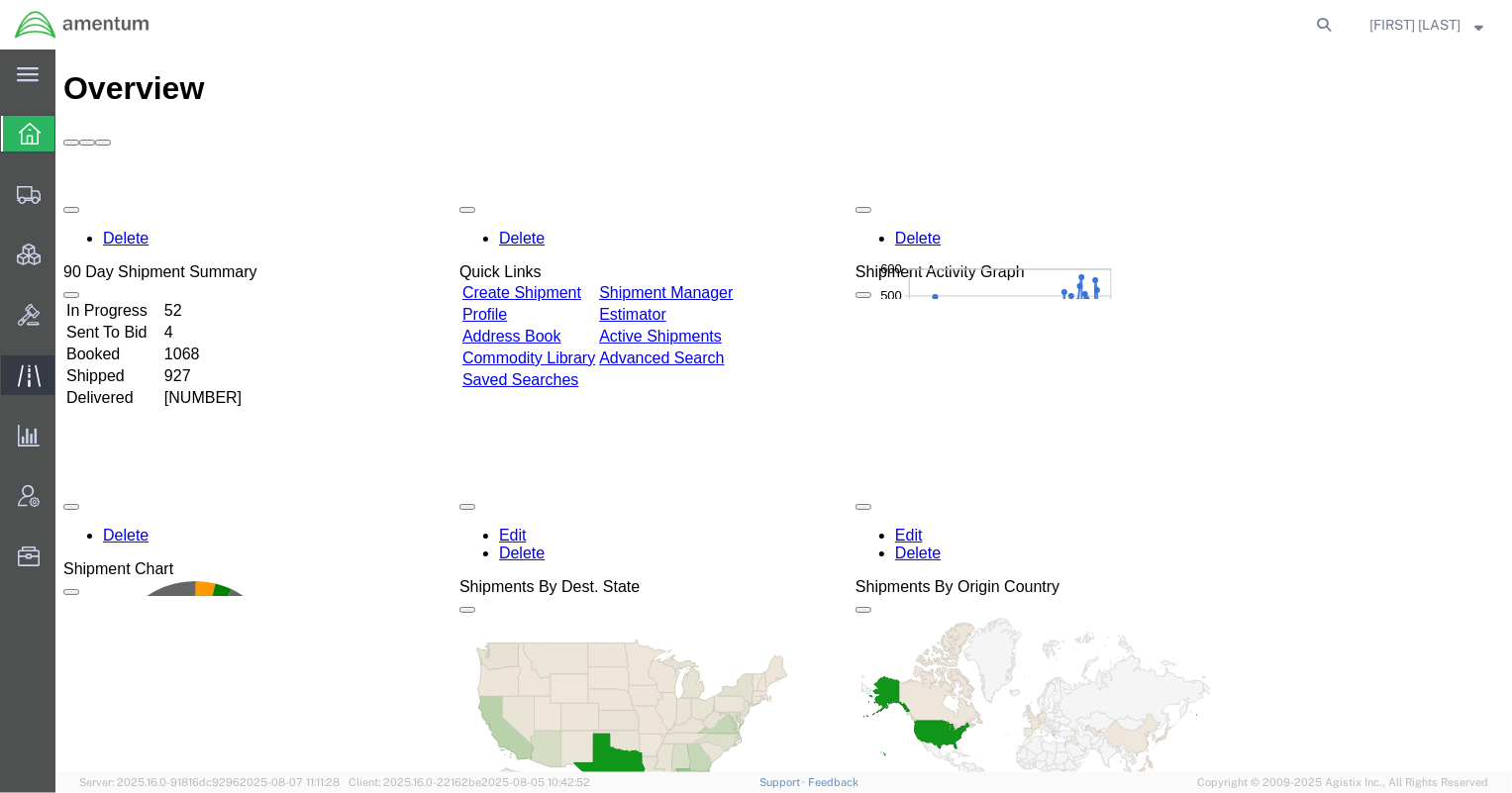 click on "Traffic" 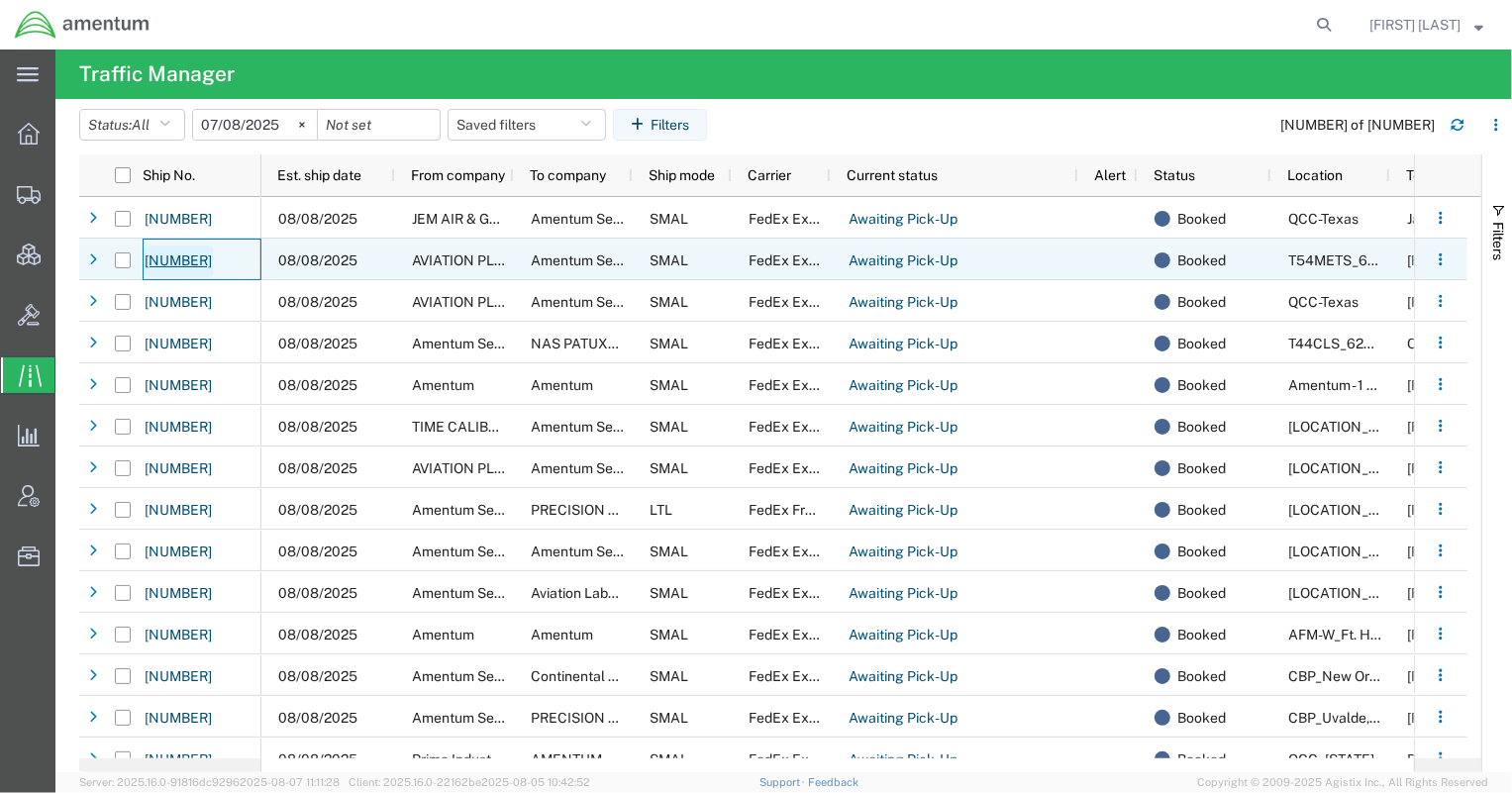 click on "[NUMBER]" 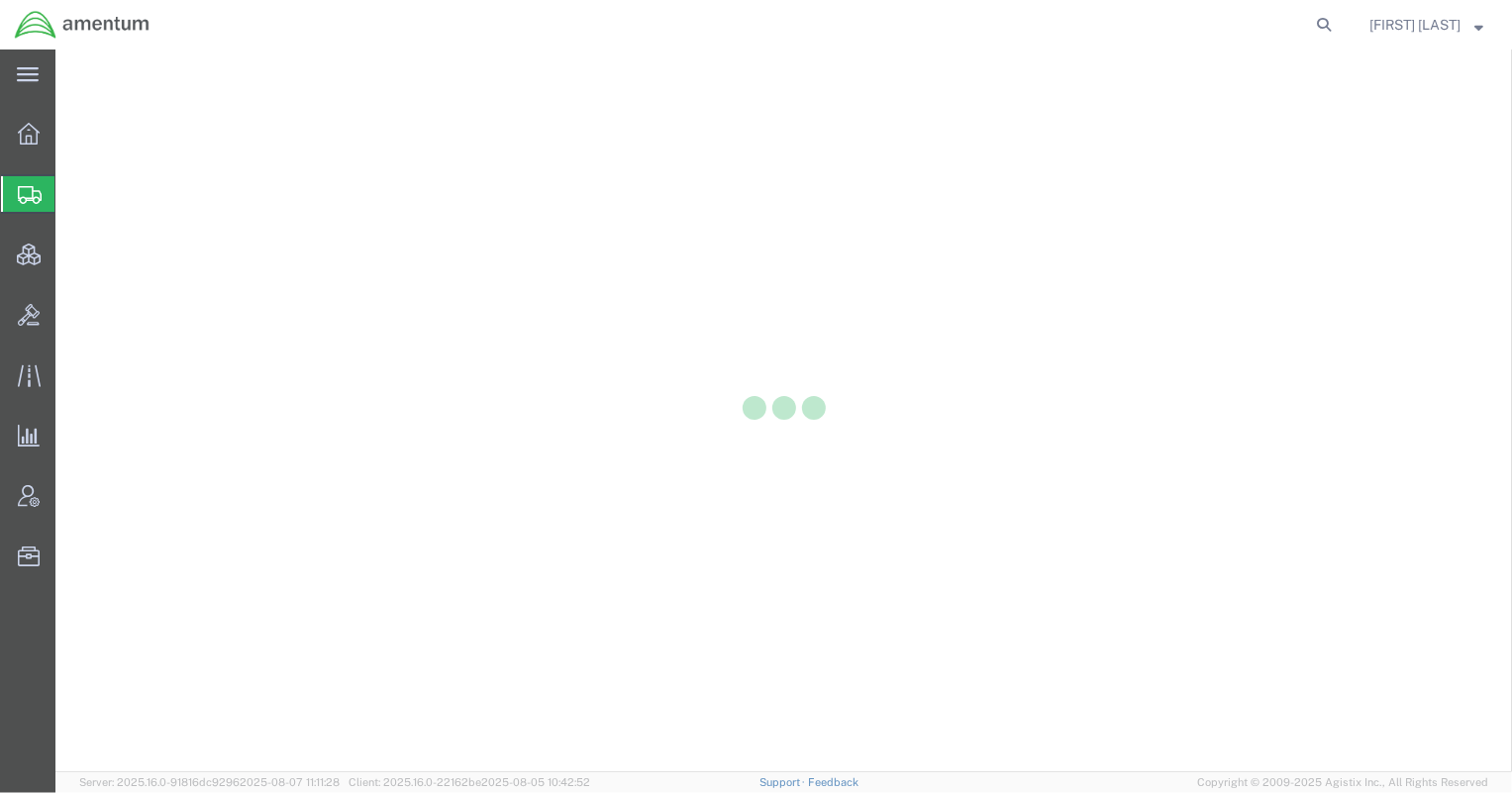 scroll, scrollTop: 0, scrollLeft: 0, axis: both 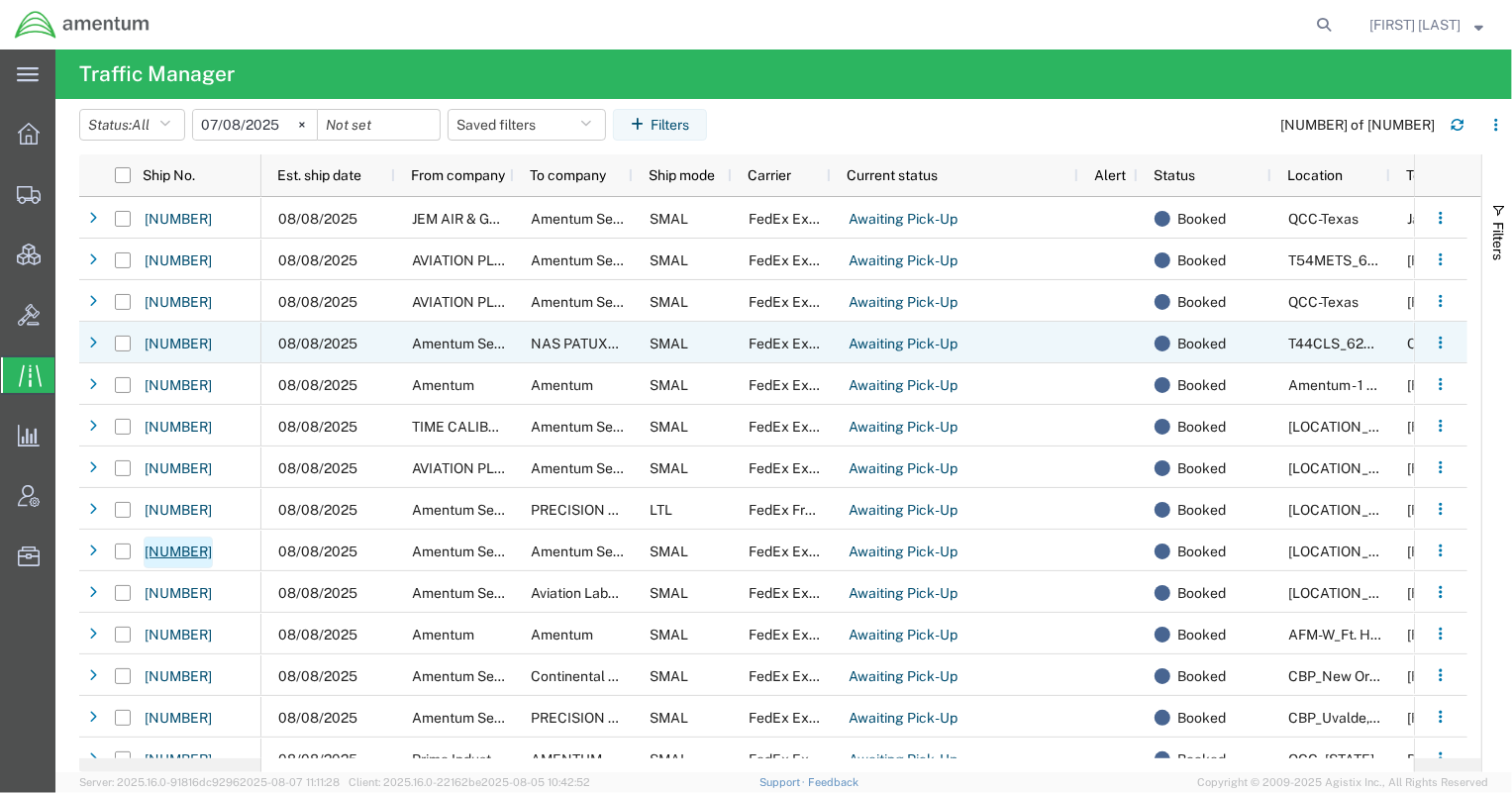 drag, startPoint x: 782, startPoint y: 324, endPoint x: 199, endPoint y: 545, distance: 623.4822 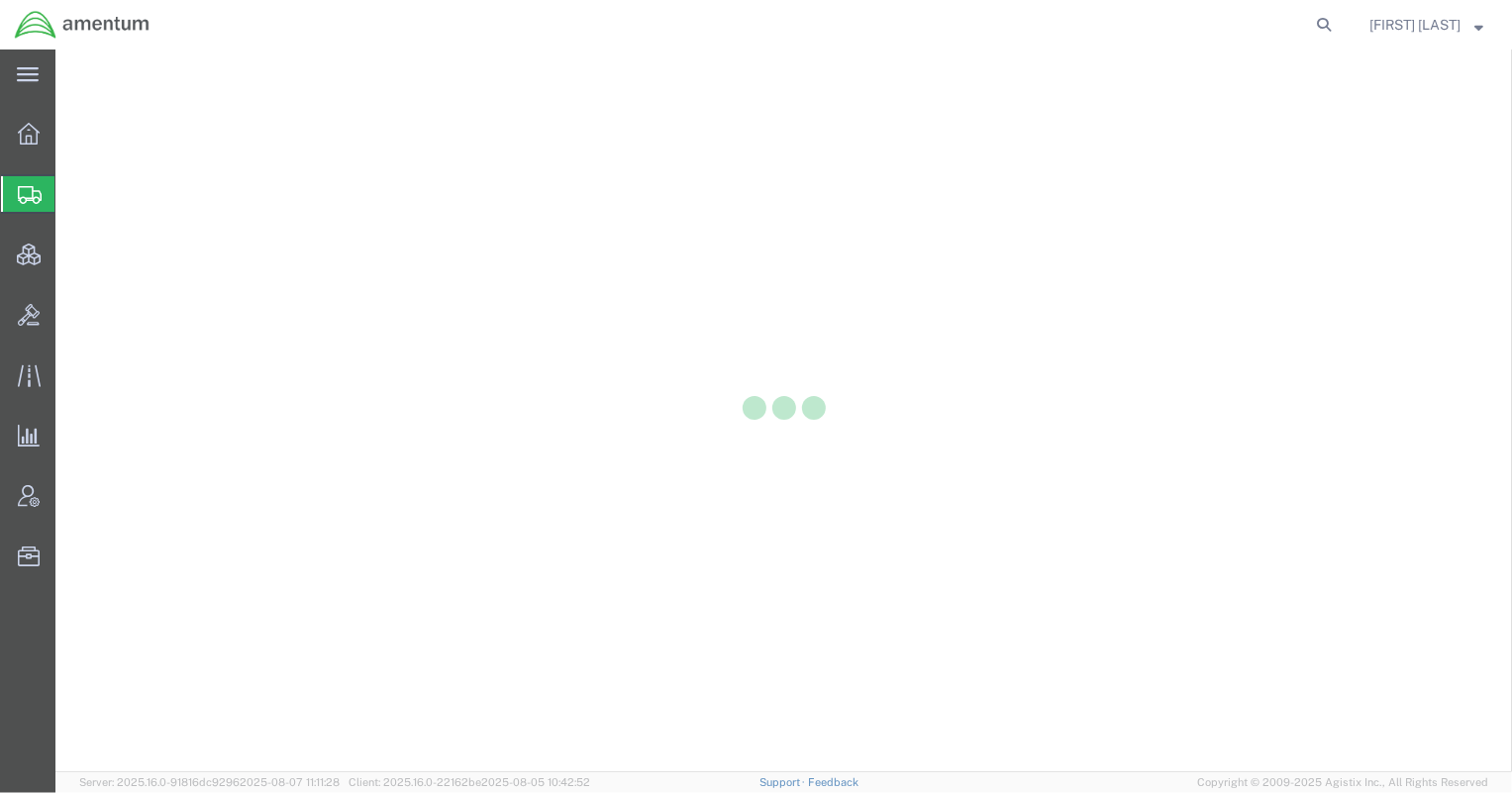 scroll, scrollTop: 0, scrollLeft: 0, axis: both 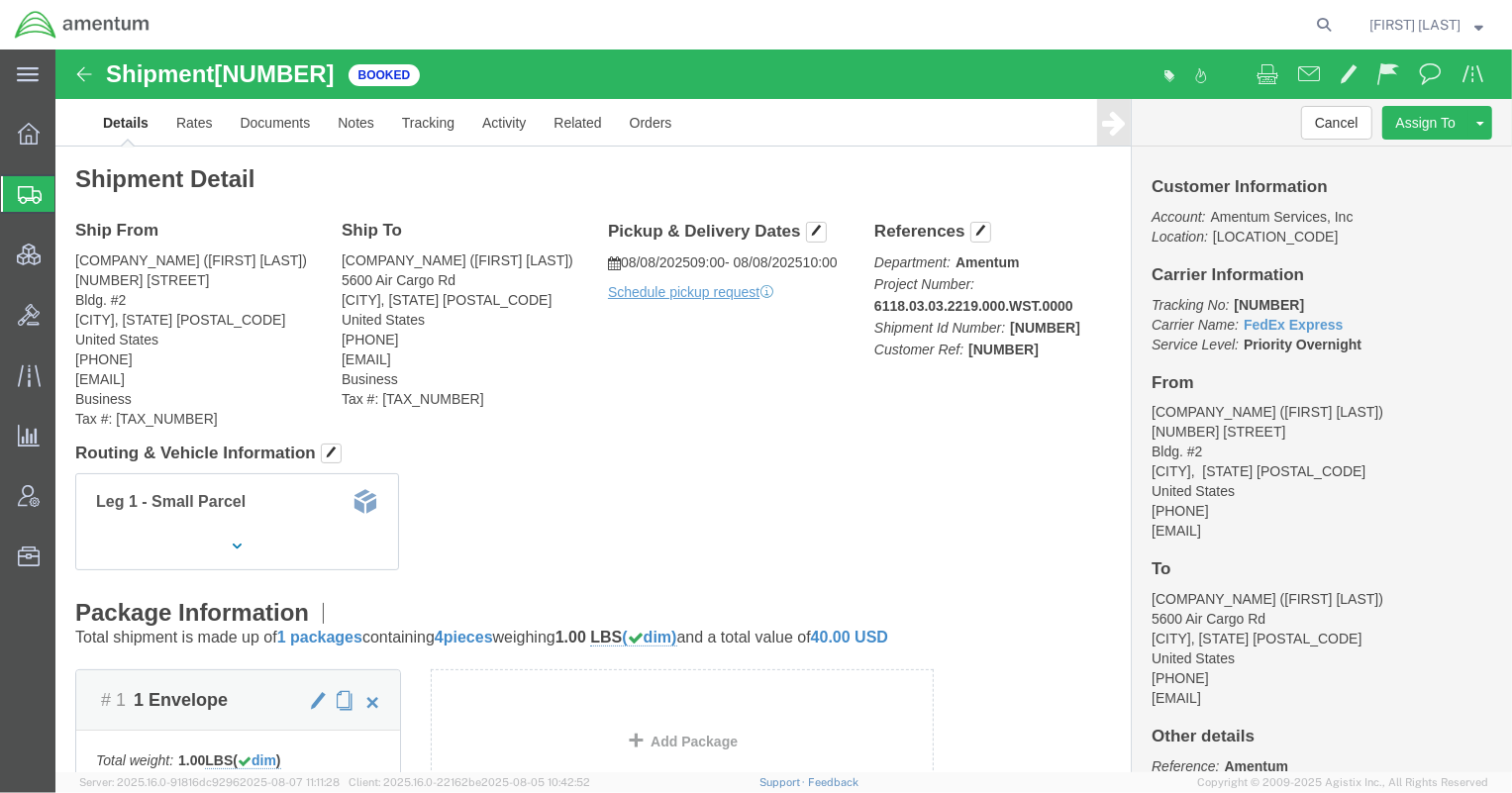 drag, startPoint x: 873, startPoint y: 478, endPoint x: 833, endPoint y: 525, distance: 61.717096 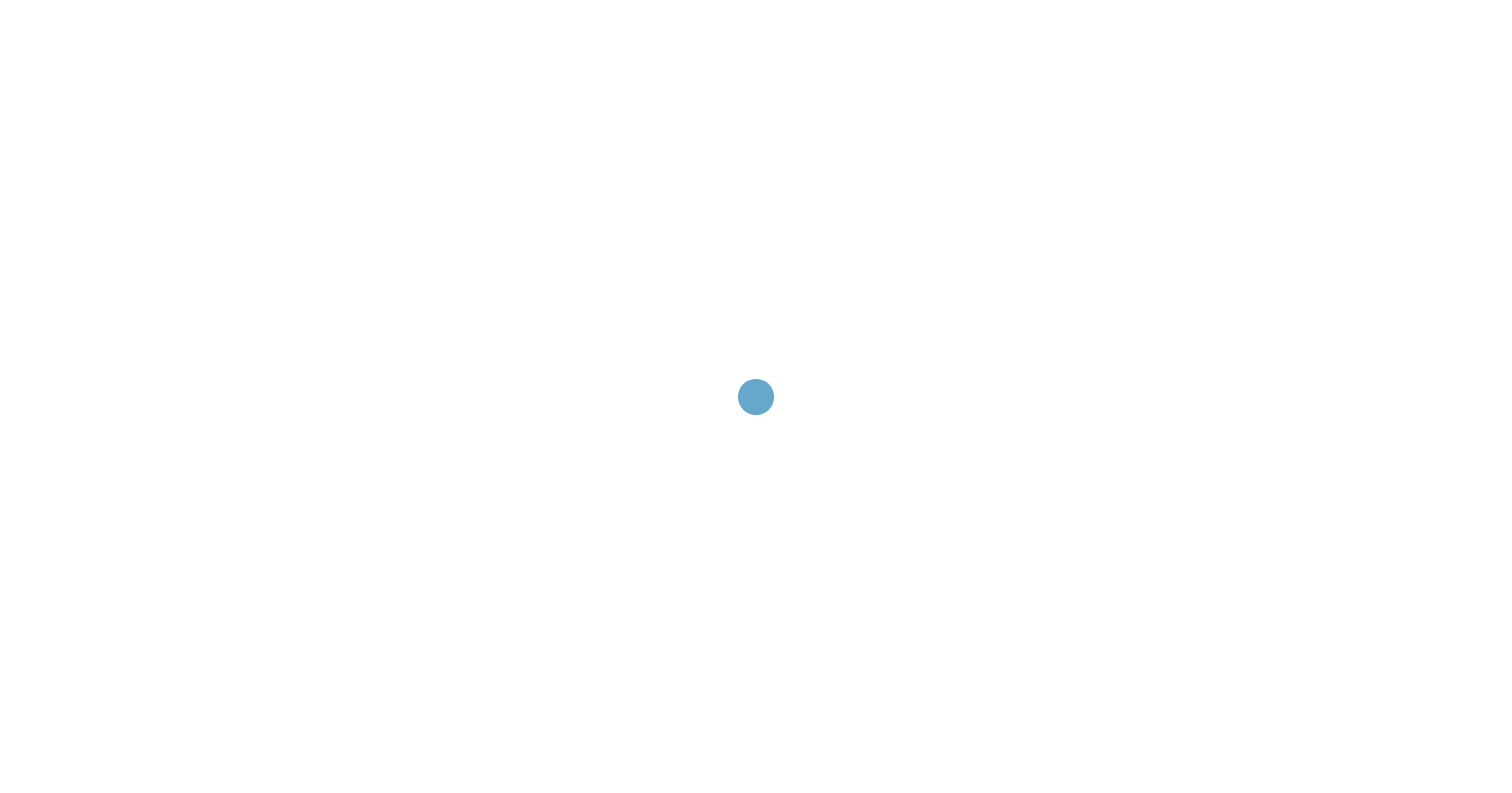 scroll, scrollTop: 0, scrollLeft: 0, axis: both 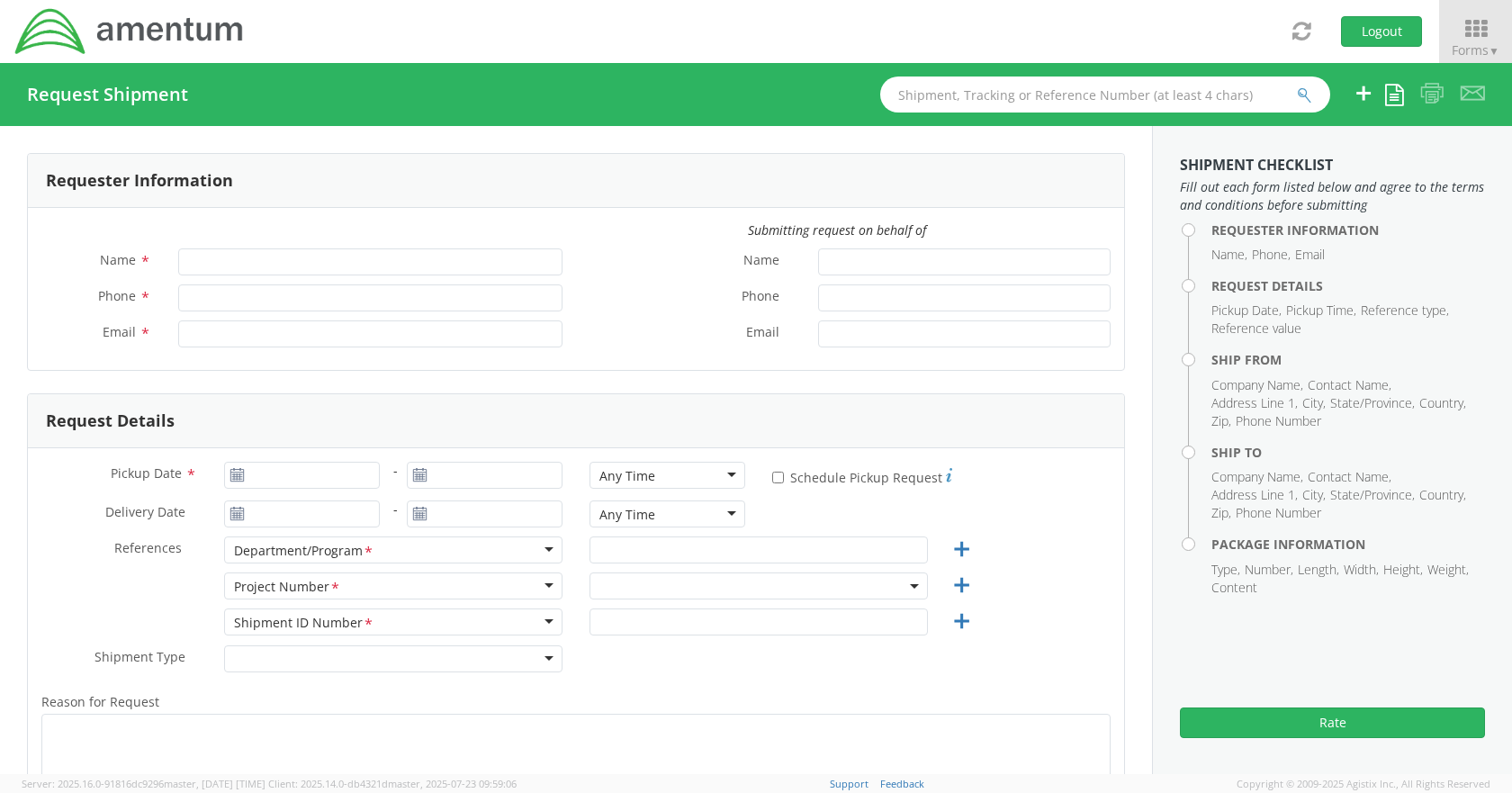 type on "[FIRST] [LAST]" 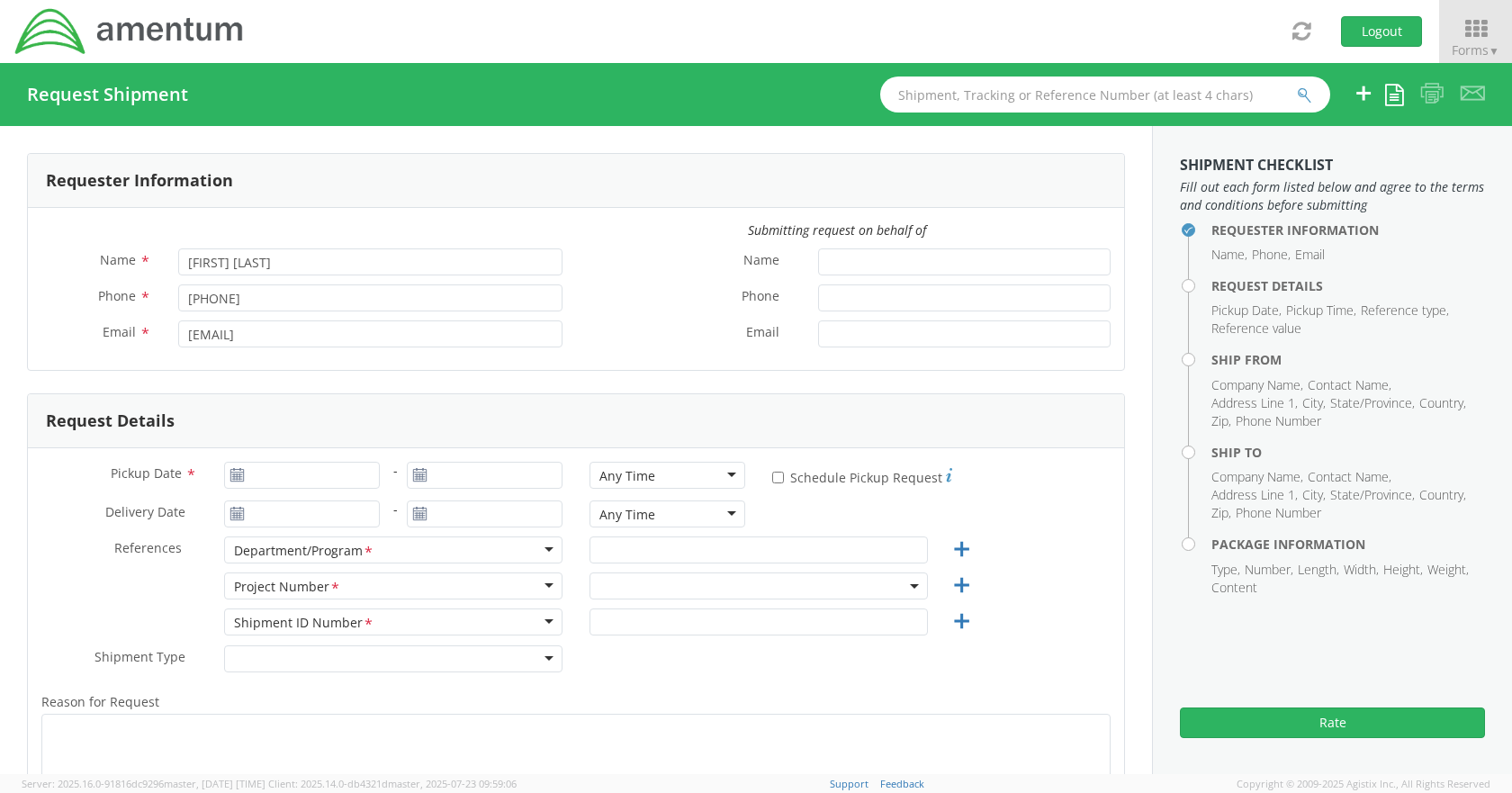 select on "OVHD.600294.PURCH" 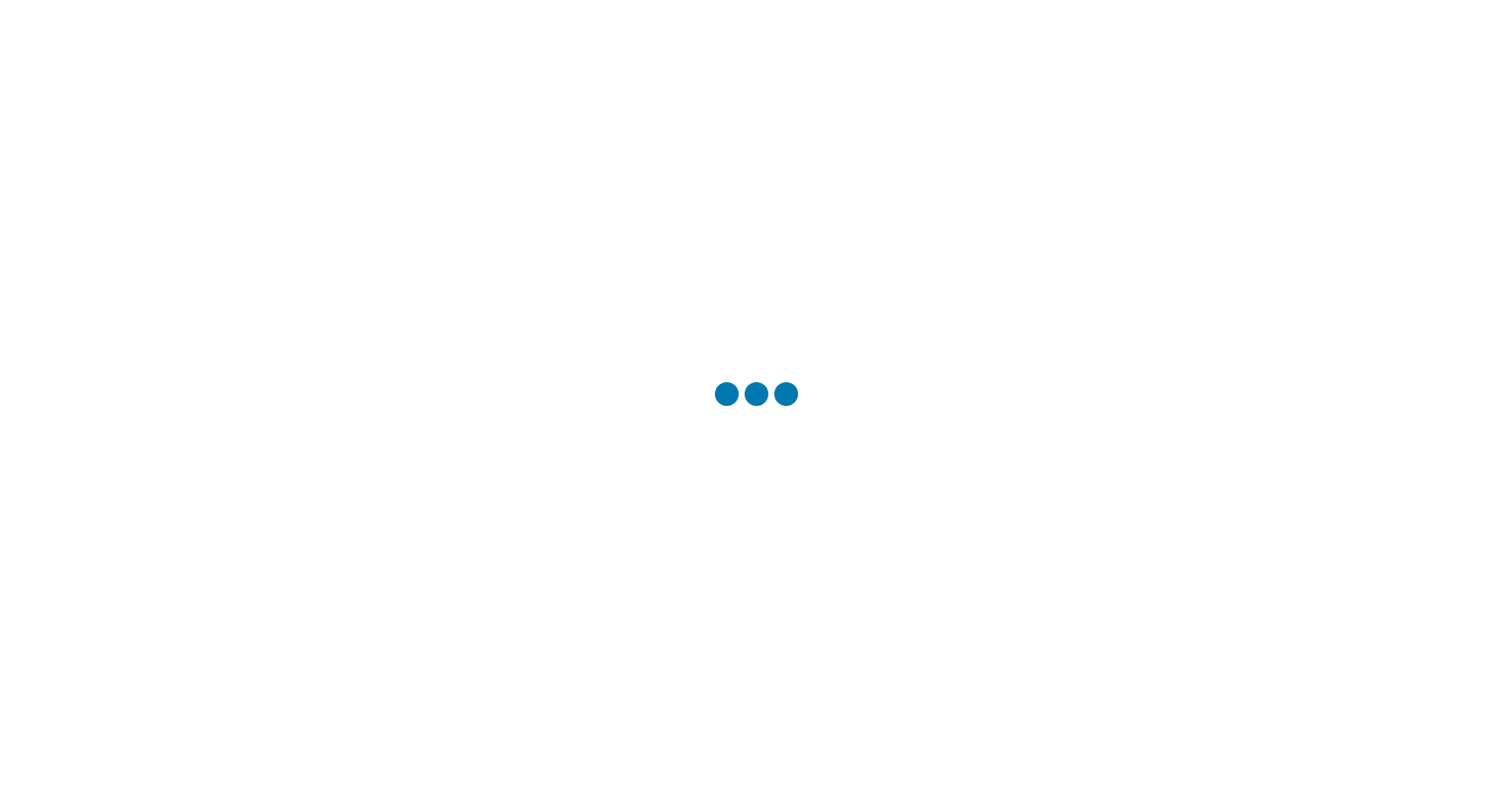 scroll, scrollTop: 0, scrollLeft: 0, axis: both 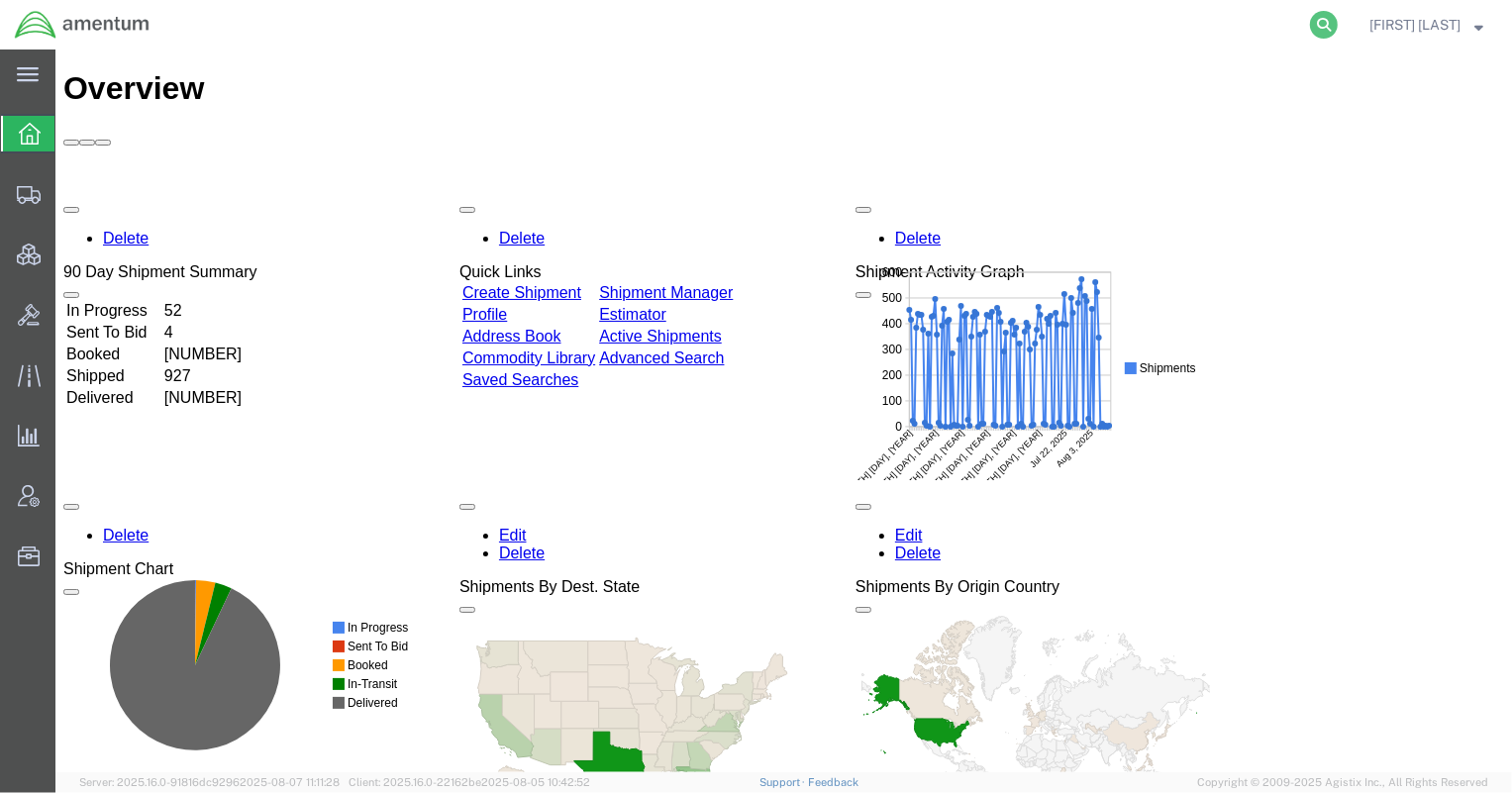 click 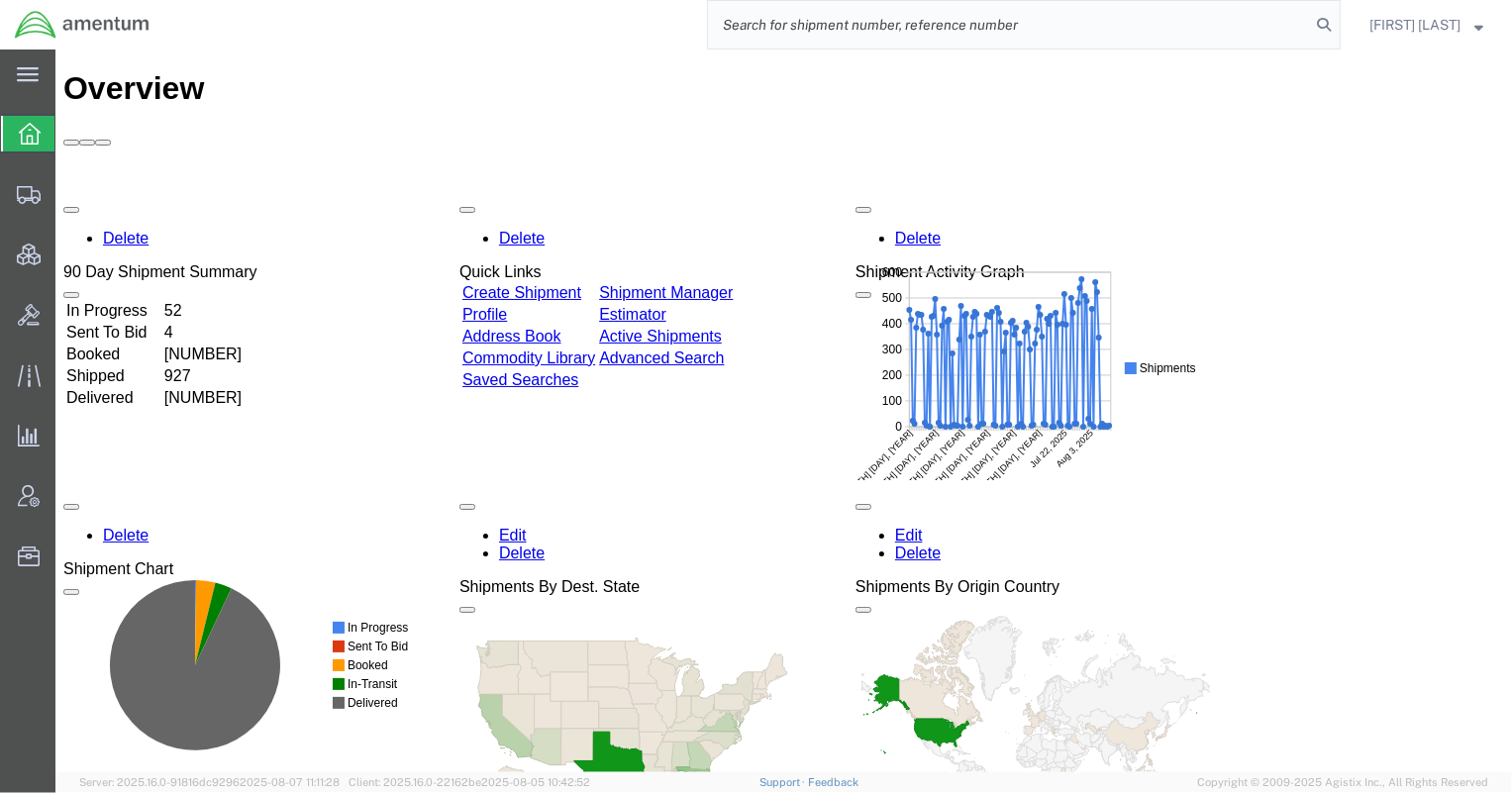 click 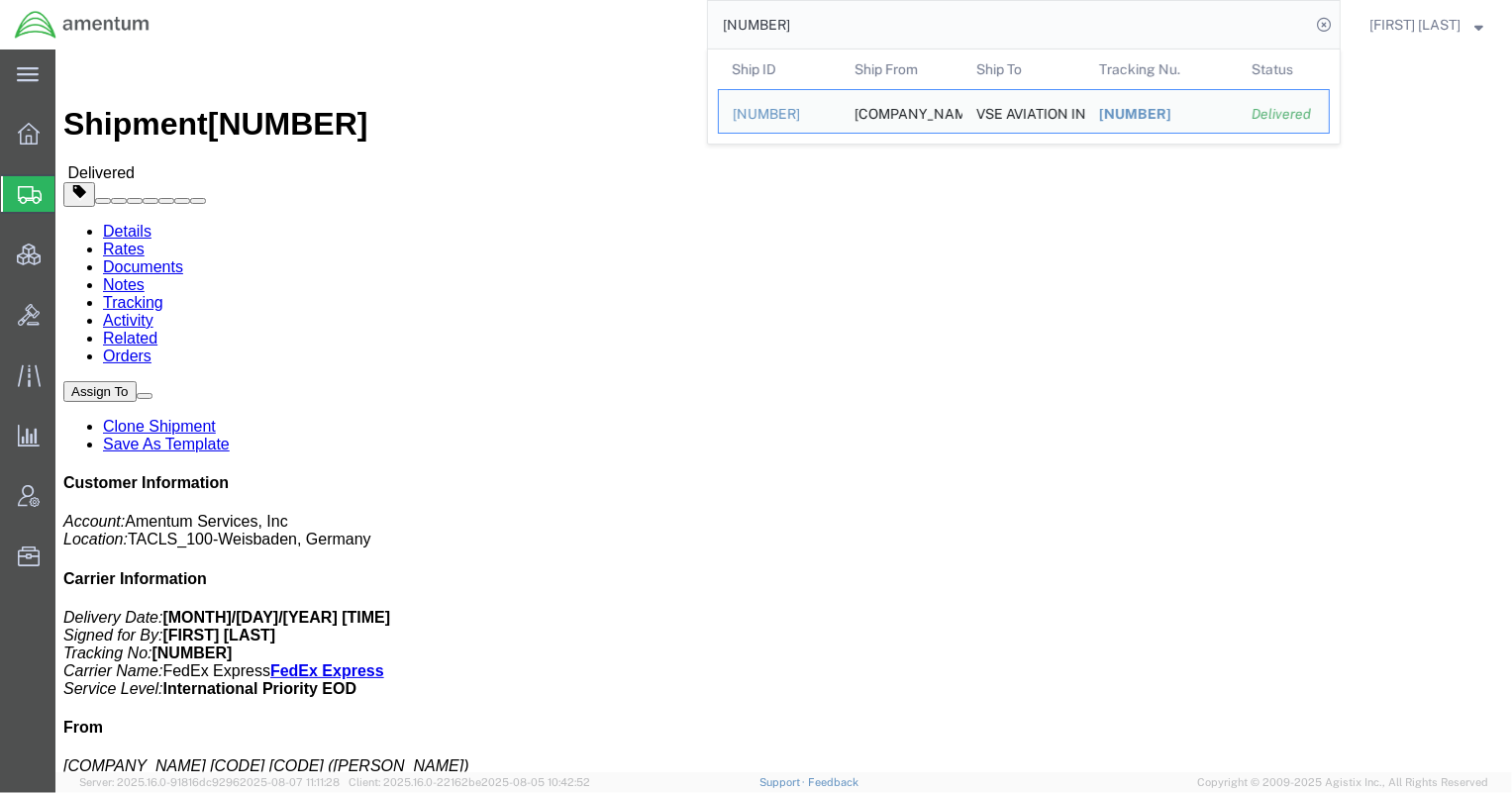 drag, startPoint x: 923, startPoint y: 39, endPoint x: 438, endPoint y: 20, distance: 485.37202 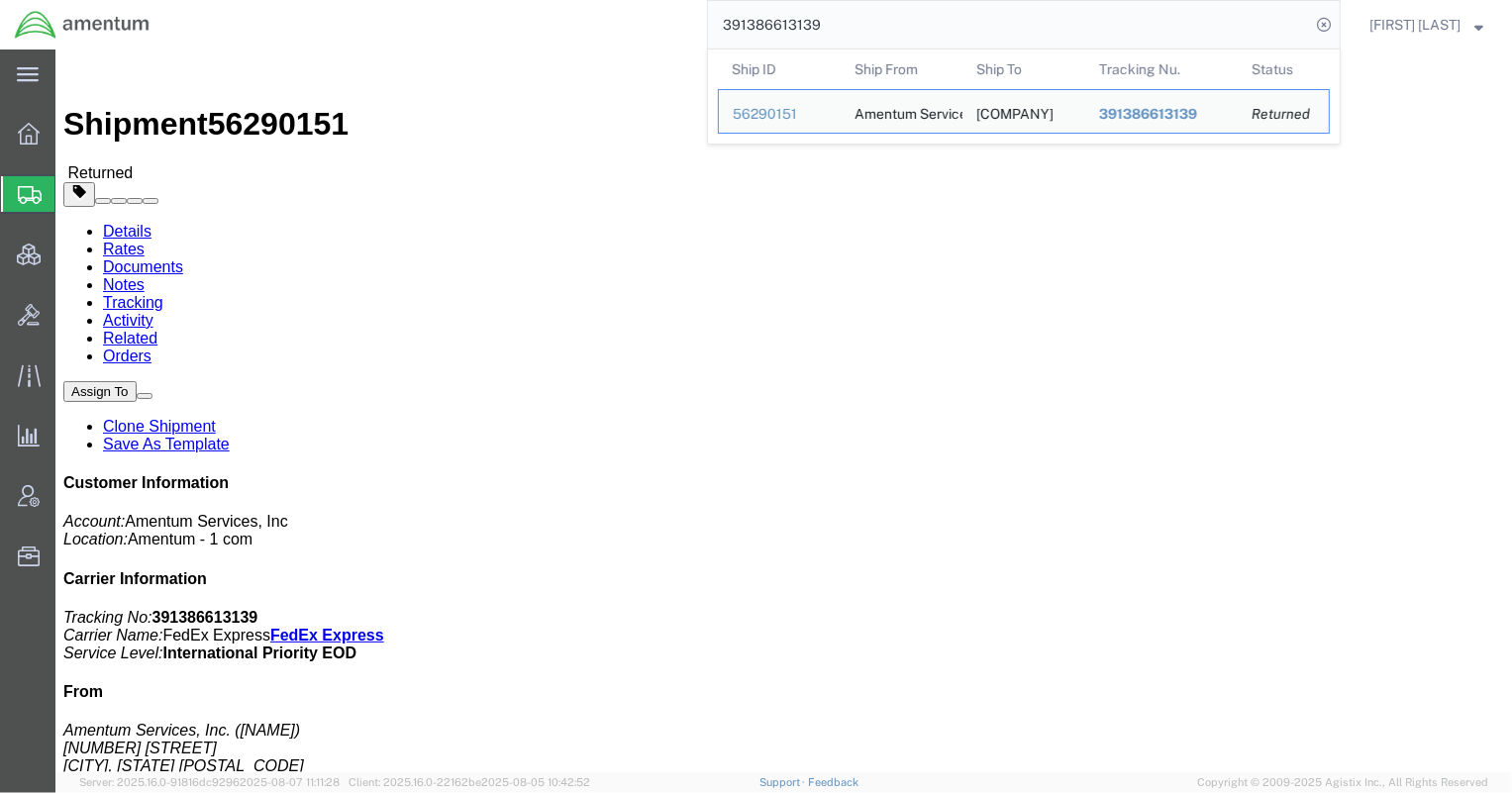 drag, startPoint x: 872, startPoint y: 22, endPoint x: 443, endPoint y: -6, distance: 429.91278 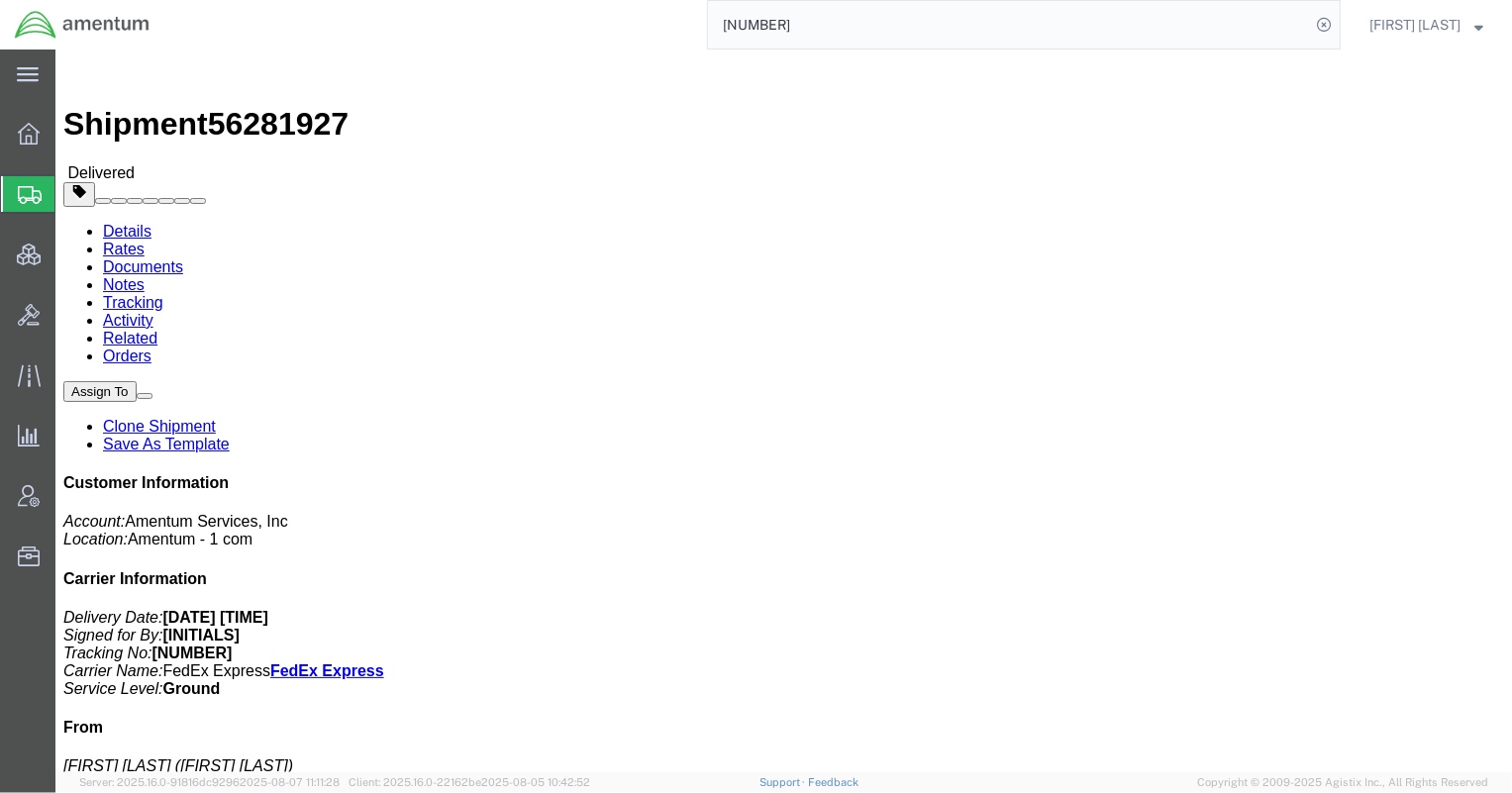 drag, startPoint x: 907, startPoint y: 207, endPoint x: 1049, endPoint y: 214, distance: 142.17243 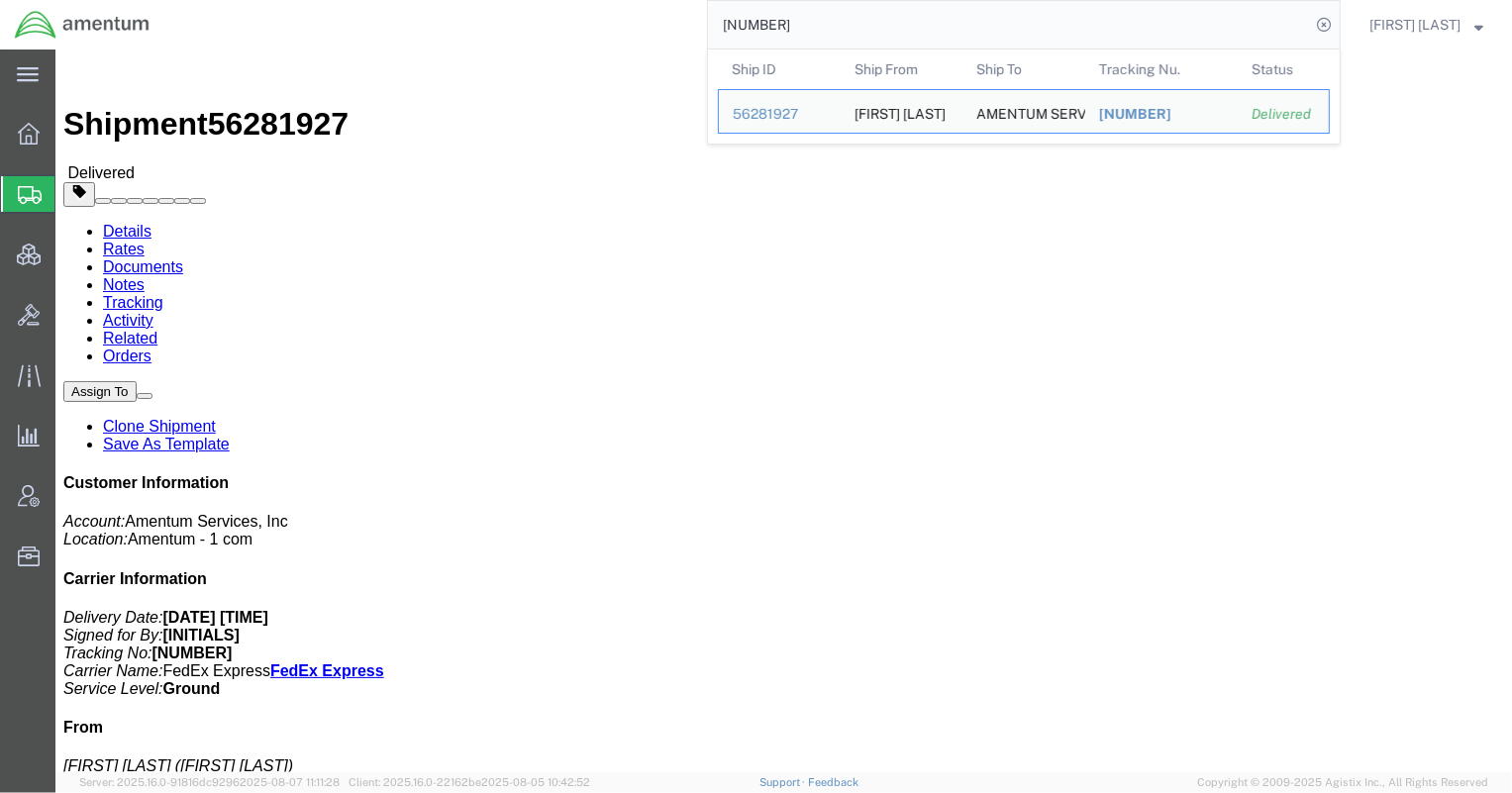 drag, startPoint x: 943, startPoint y: 20, endPoint x: 518, endPoint y: -28, distance: 427.702 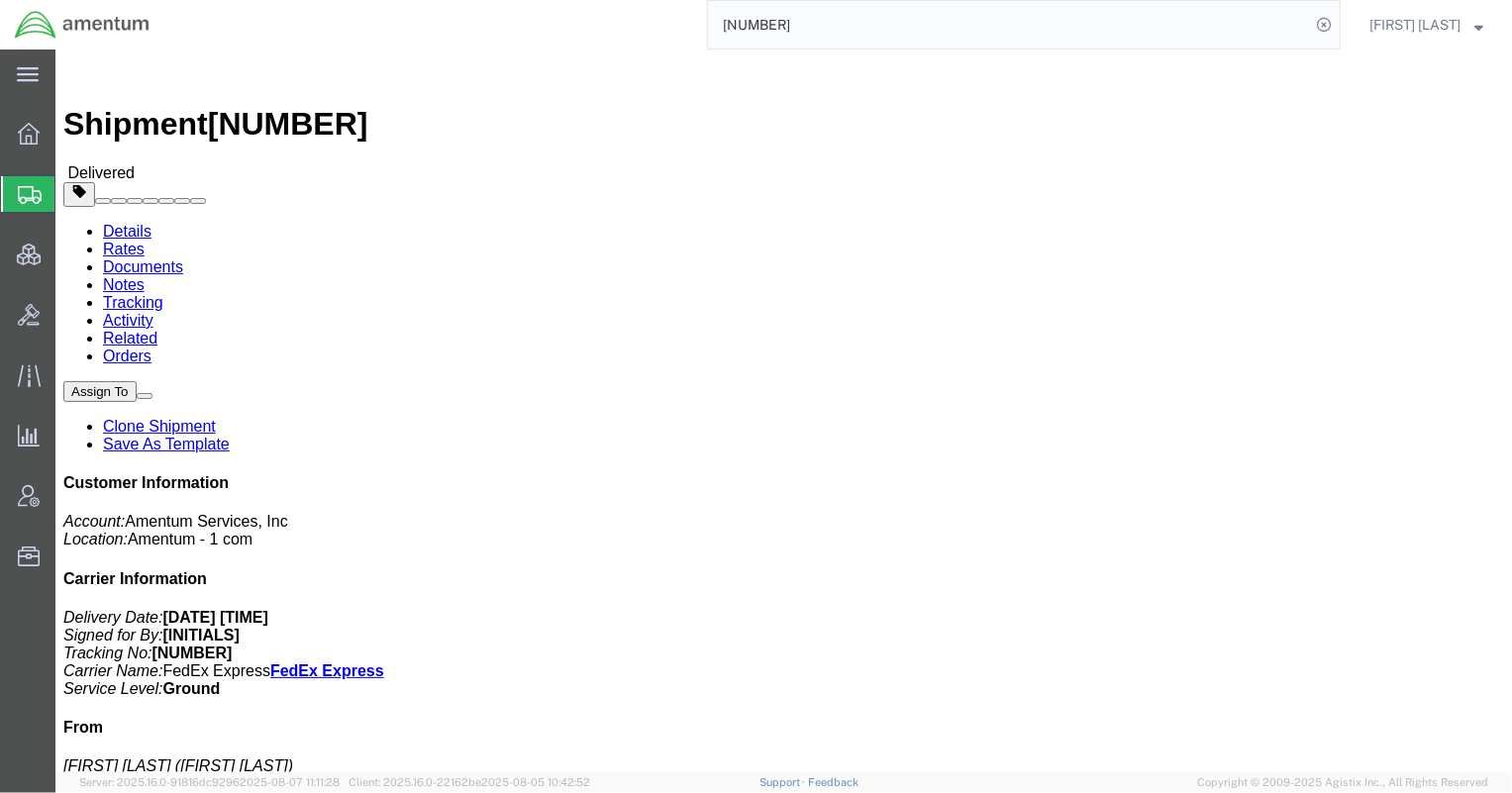 drag, startPoint x: 974, startPoint y: 209, endPoint x: 1049, endPoint y: 208, distance: 75.00667 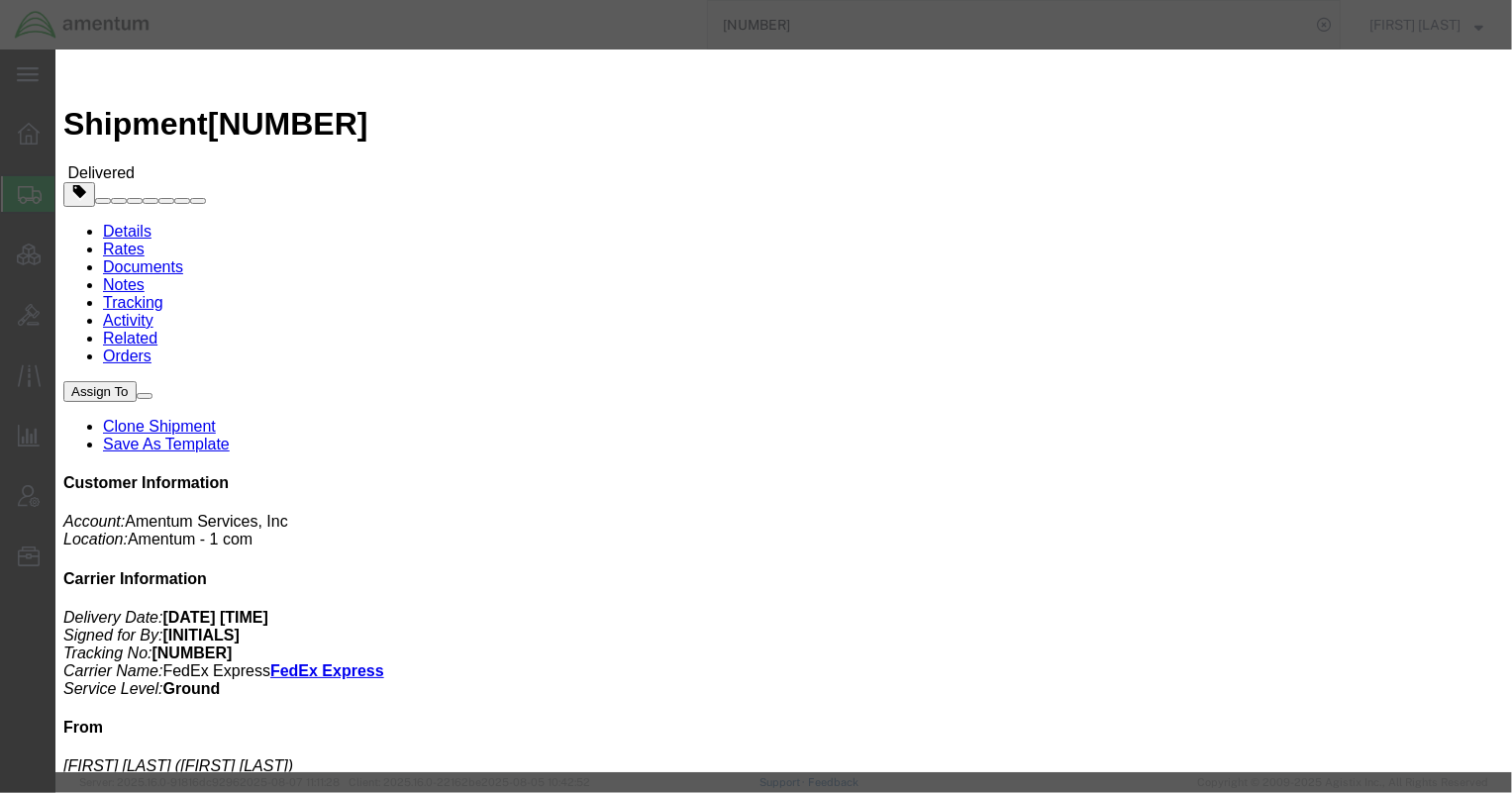 click on "Add Package" 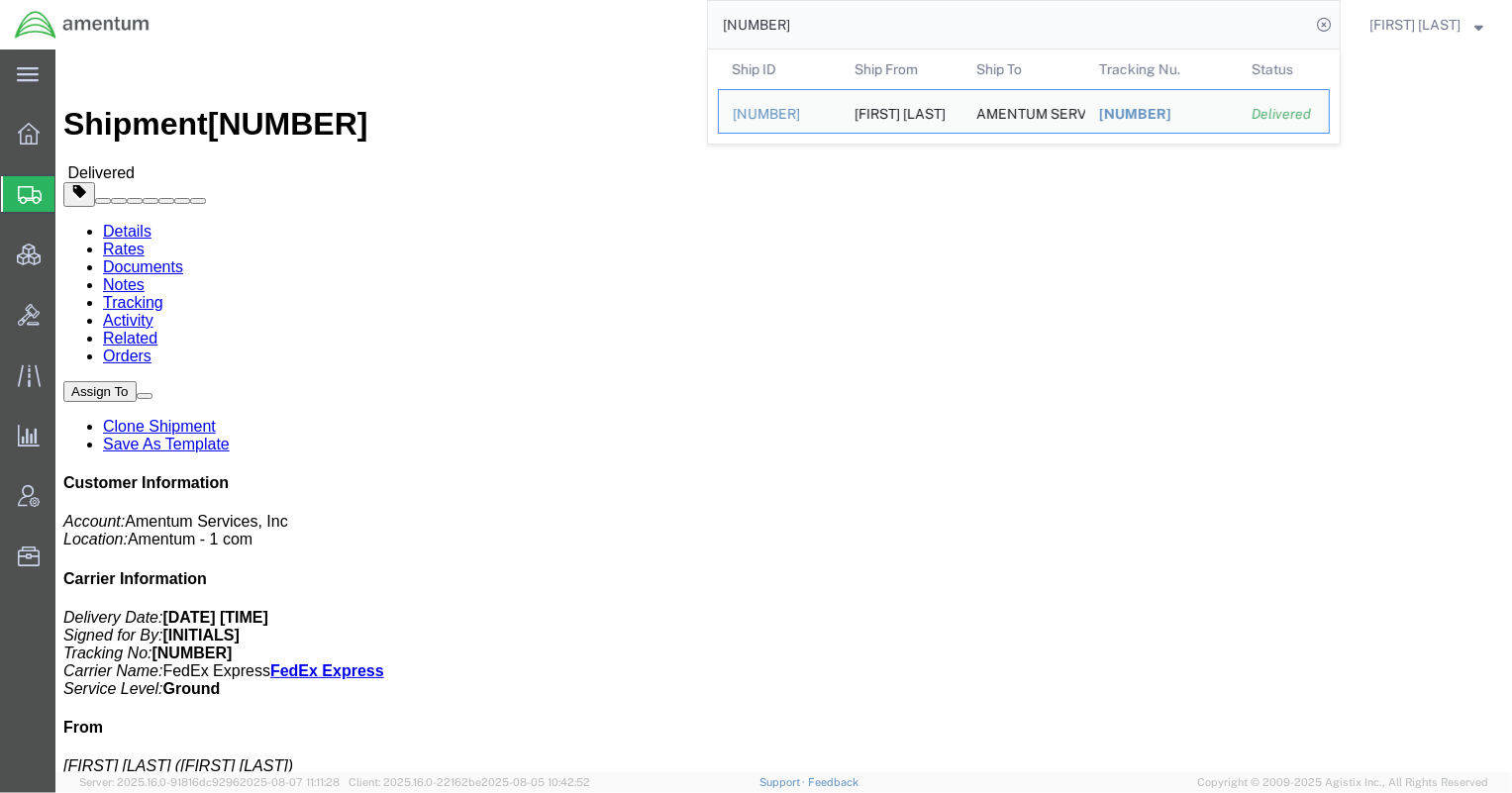 drag, startPoint x: 918, startPoint y: 30, endPoint x: 690, endPoint y: 19, distance: 228.2652 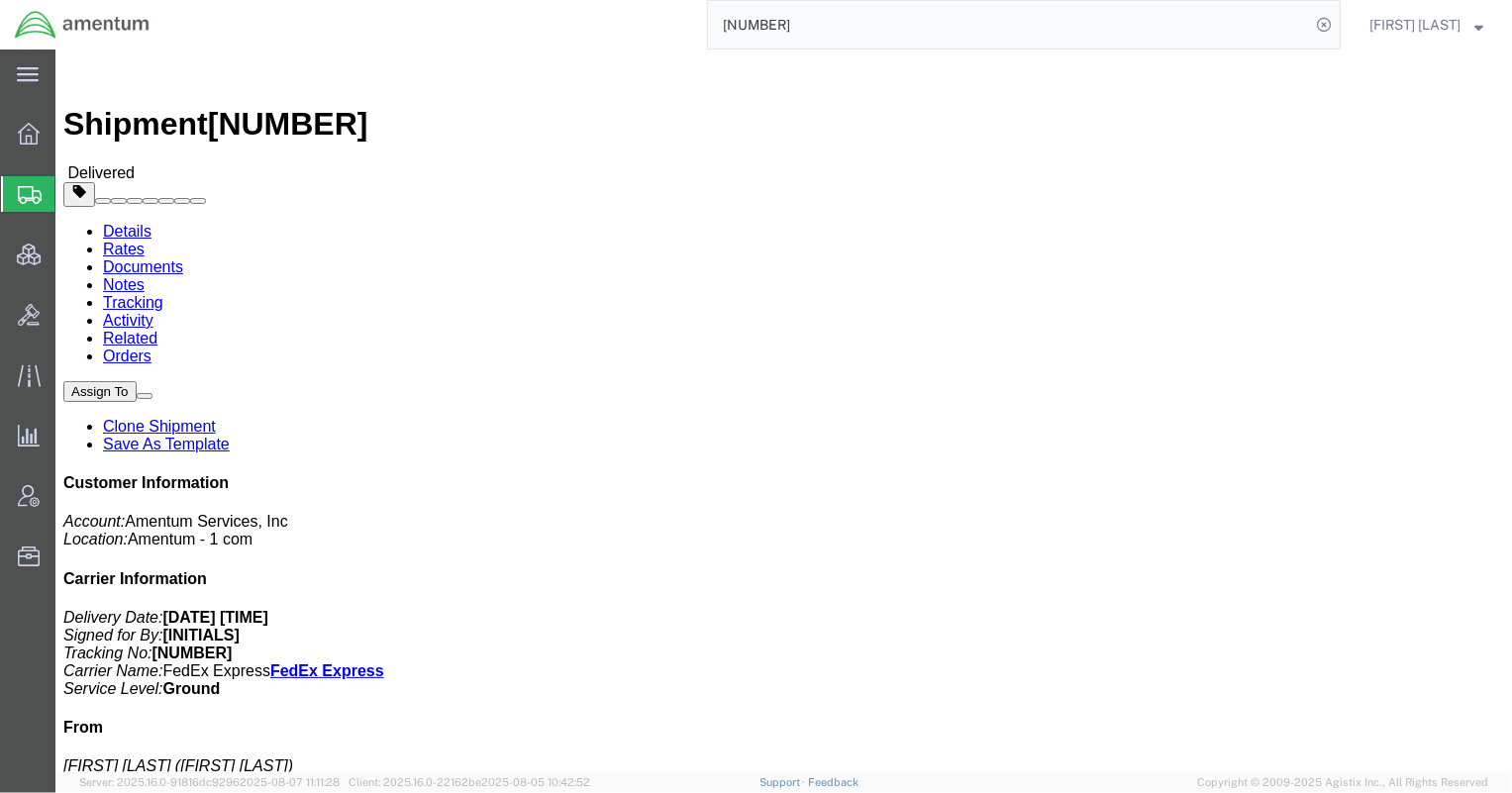paste on "25" 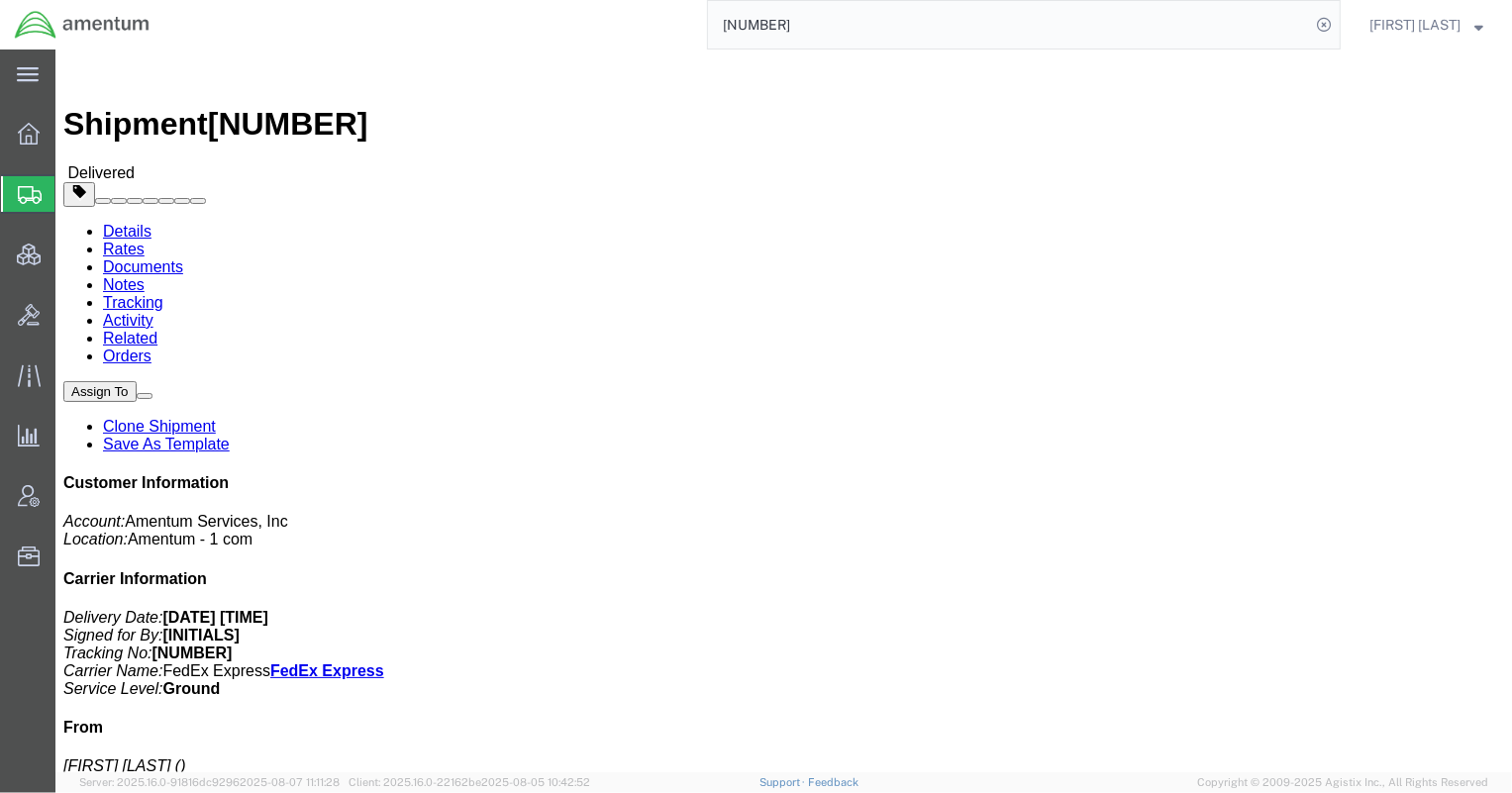 drag, startPoint x: 905, startPoint y: 208, endPoint x: 1049, endPoint y: 213, distance: 144.08678 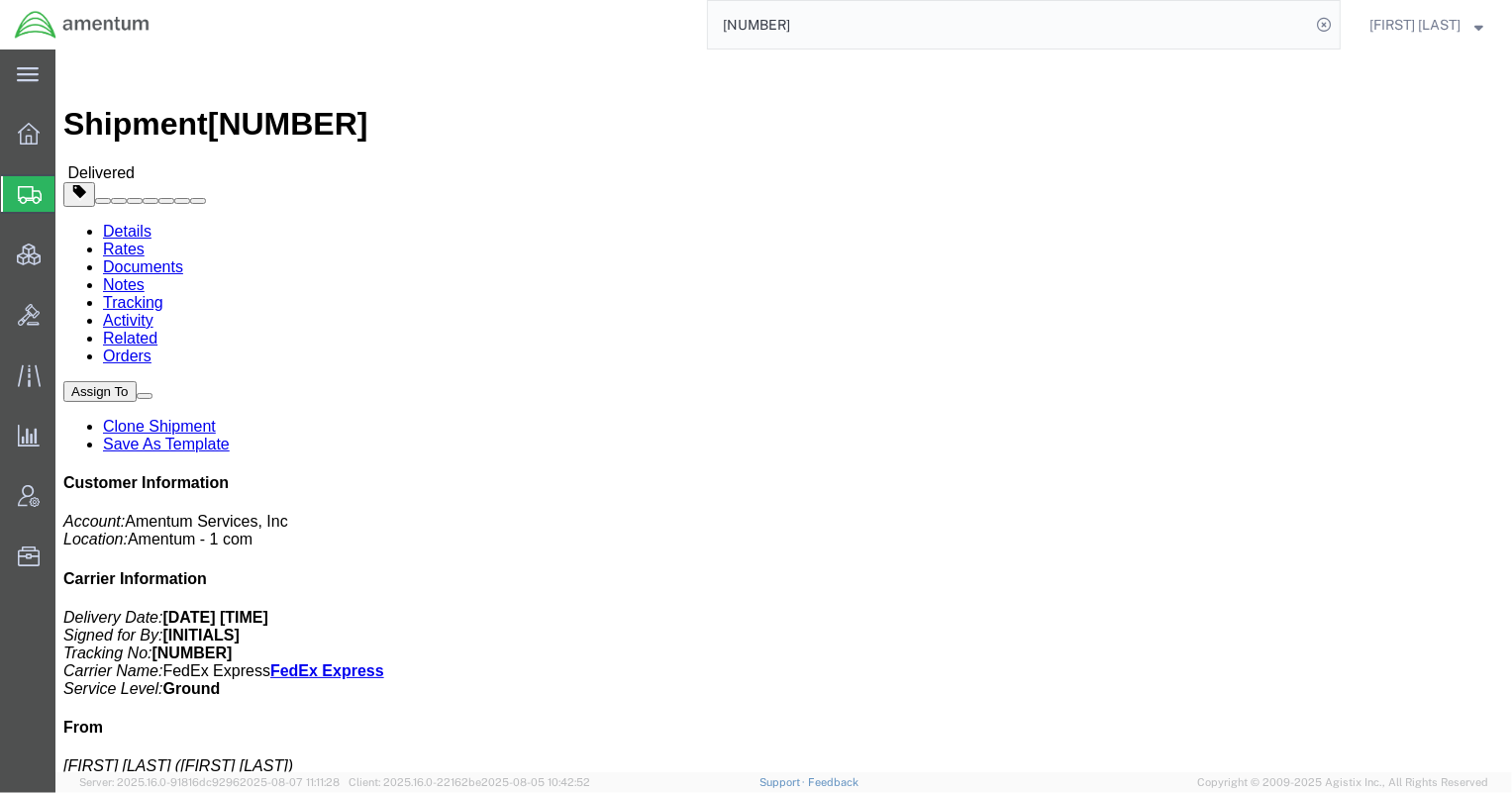drag, startPoint x: 913, startPoint y: 205, endPoint x: 1045, endPoint y: 208, distance: 132.03409 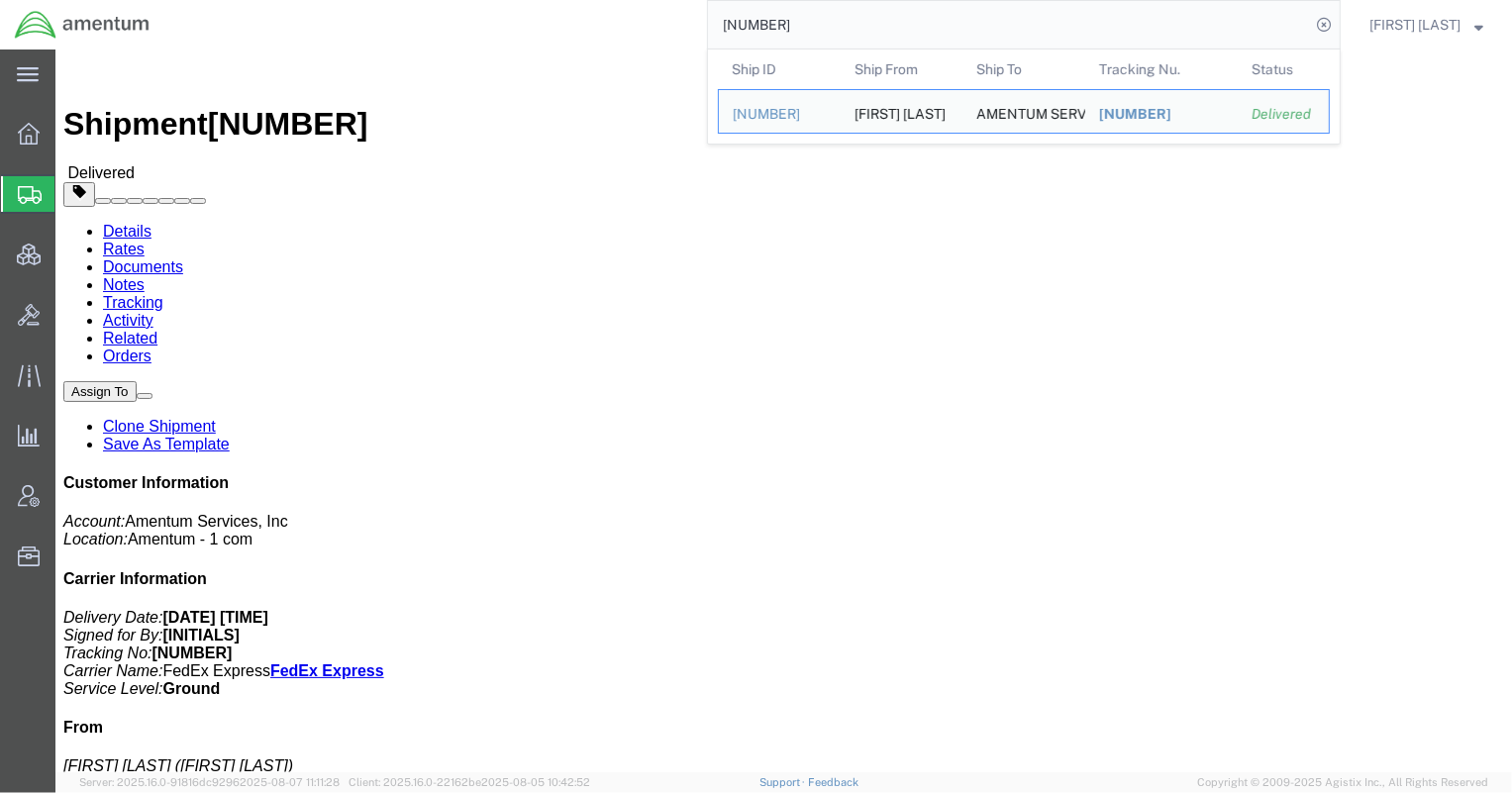 drag, startPoint x: 883, startPoint y: 29, endPoint x: 434, endPoint y: -14, distance: 451.0543 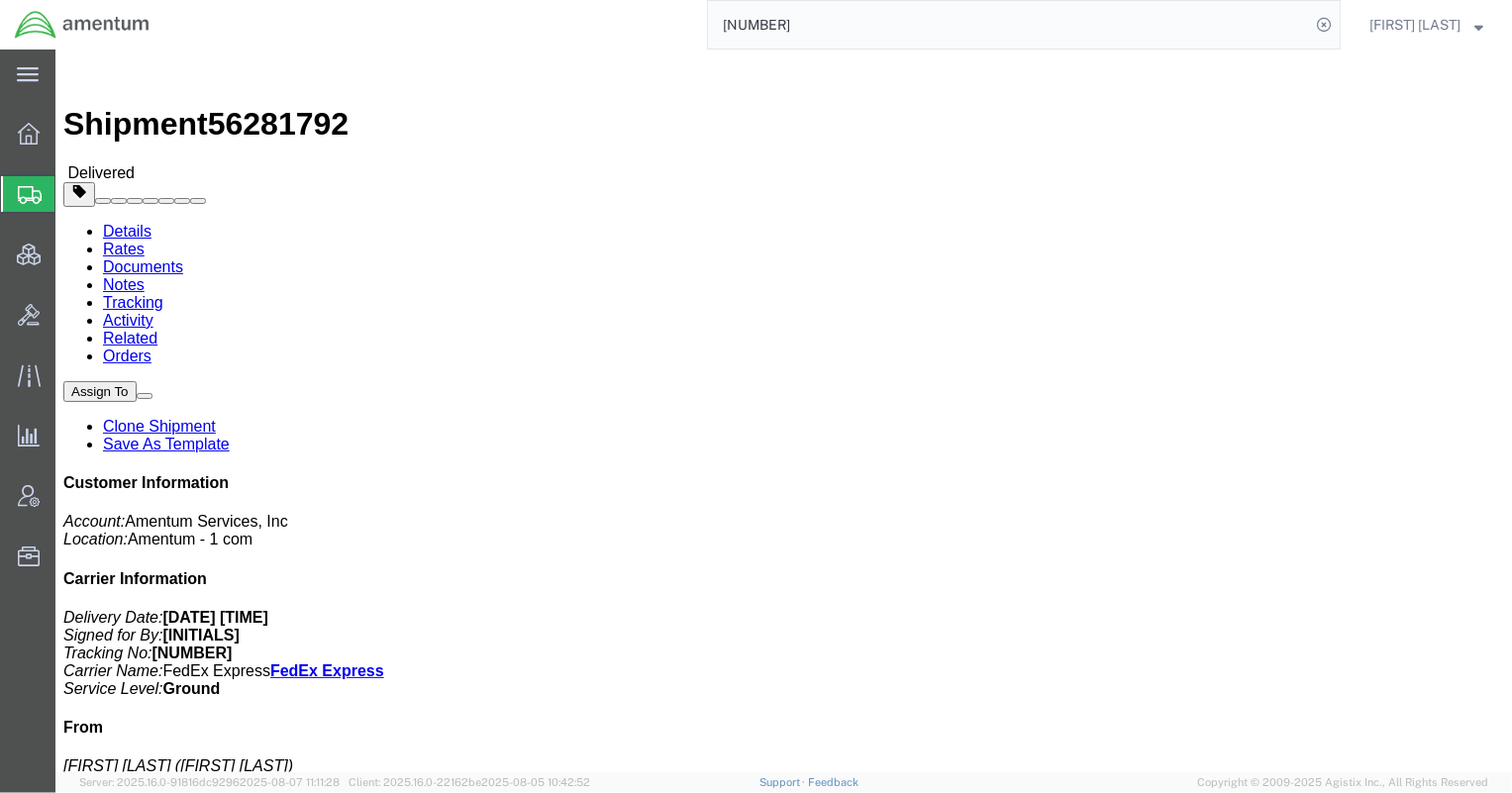 drag, startPoint x: 905, startPoint y: 208, endPoint x: 1046, endPoint y: 208, distance: 141 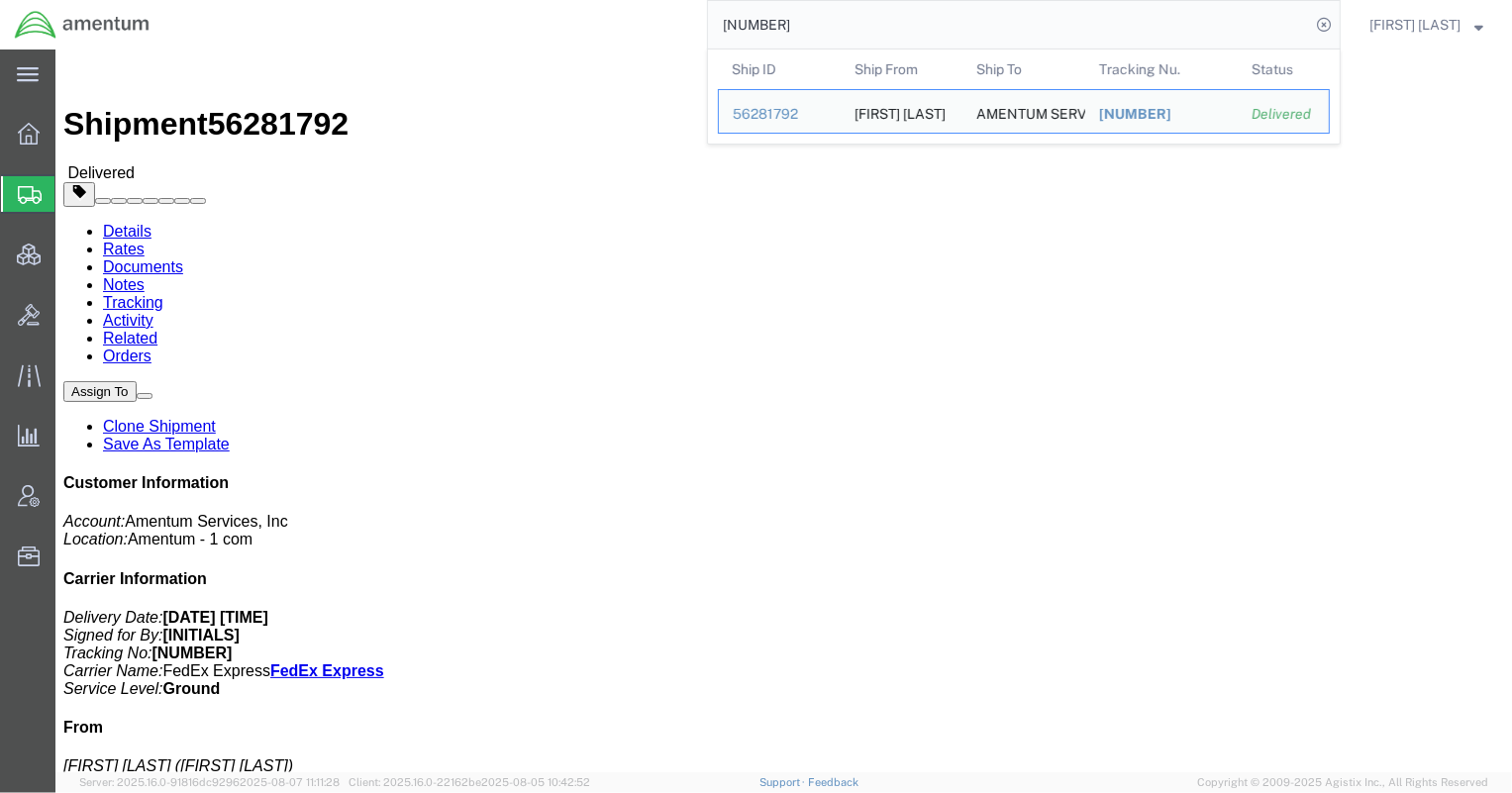 drag, startPoint x: 918, startPoint y: 17, endPoint x: 504, endPoint y: -10, distance: 414.8795 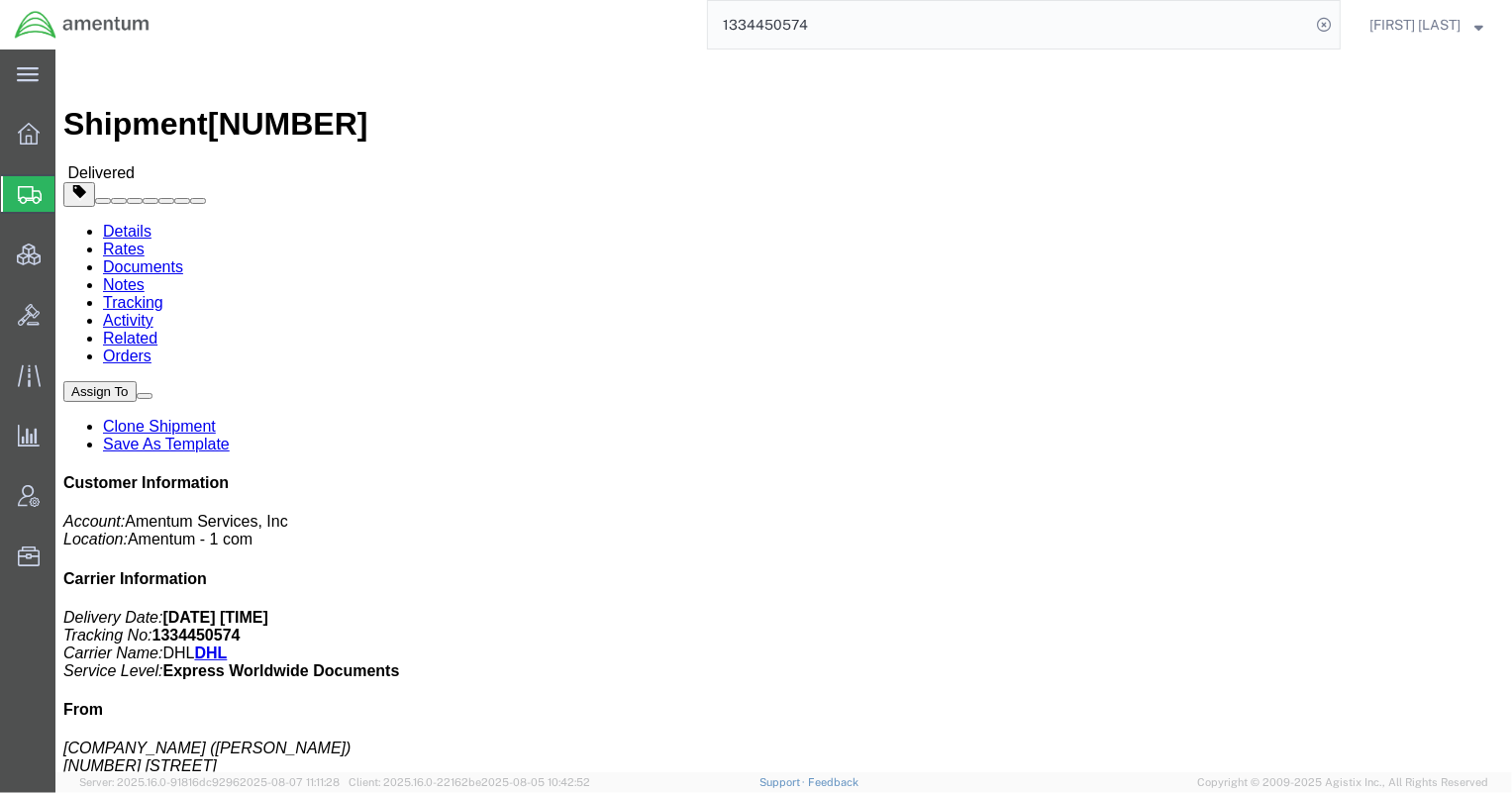 drag, startPoint x: 810, startPoint y: 231, endPoint x: 967, endPoint y: 237, distance: 157.11461 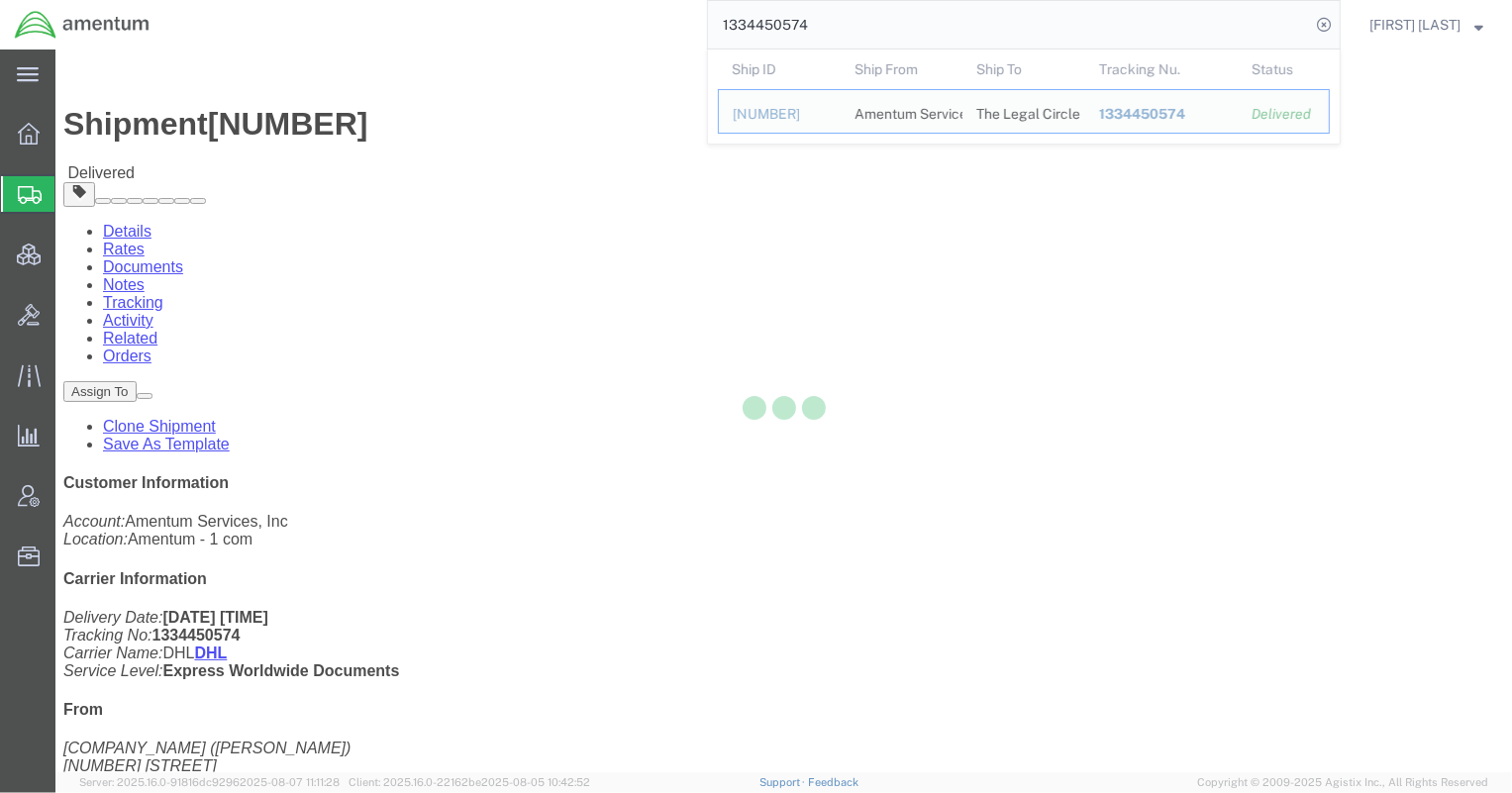 drag, startPoint x: 888, startPoint y: 22, endPoint x: 493, endPoint y: 10, distance: 395.18224 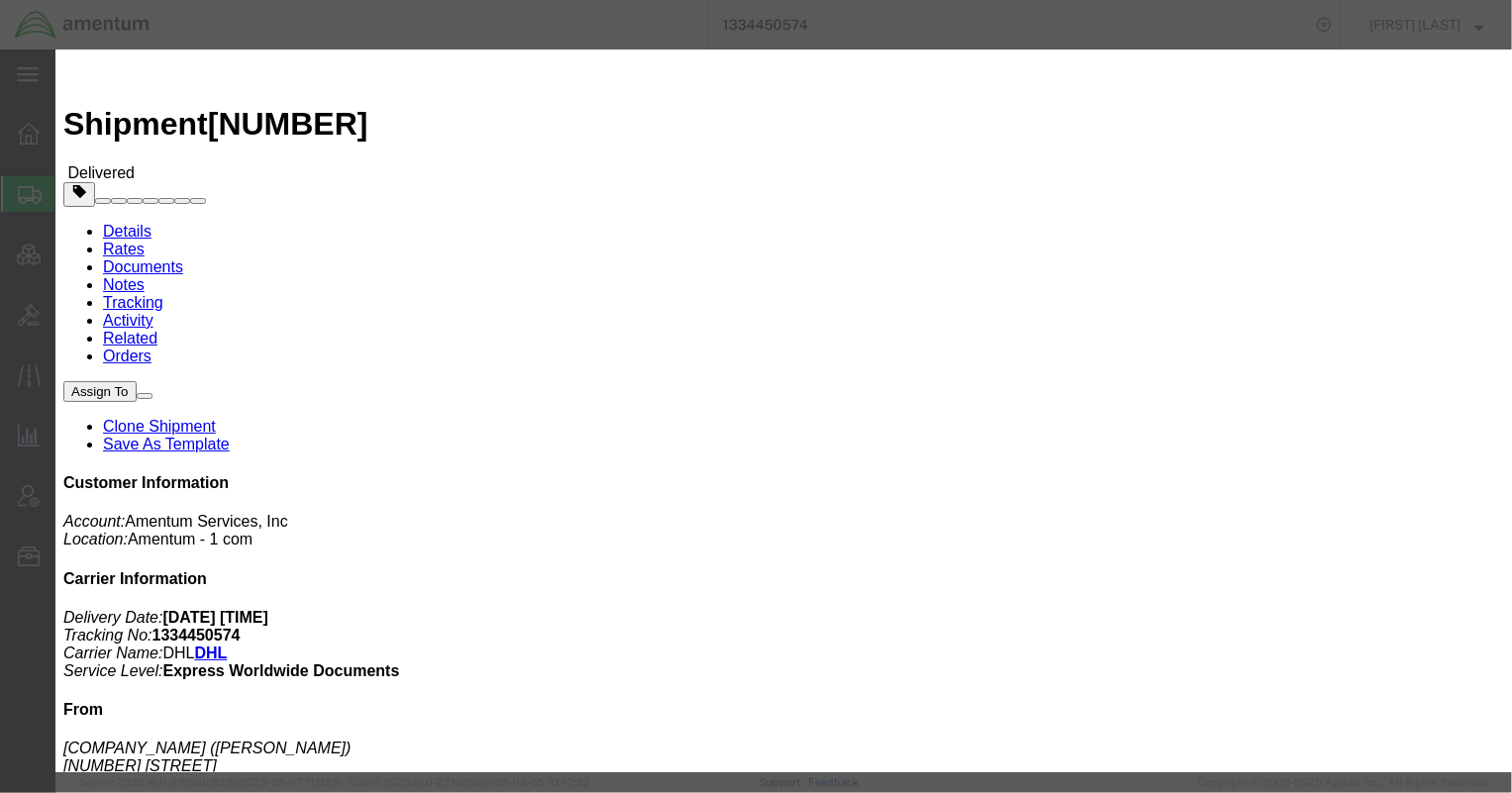 click 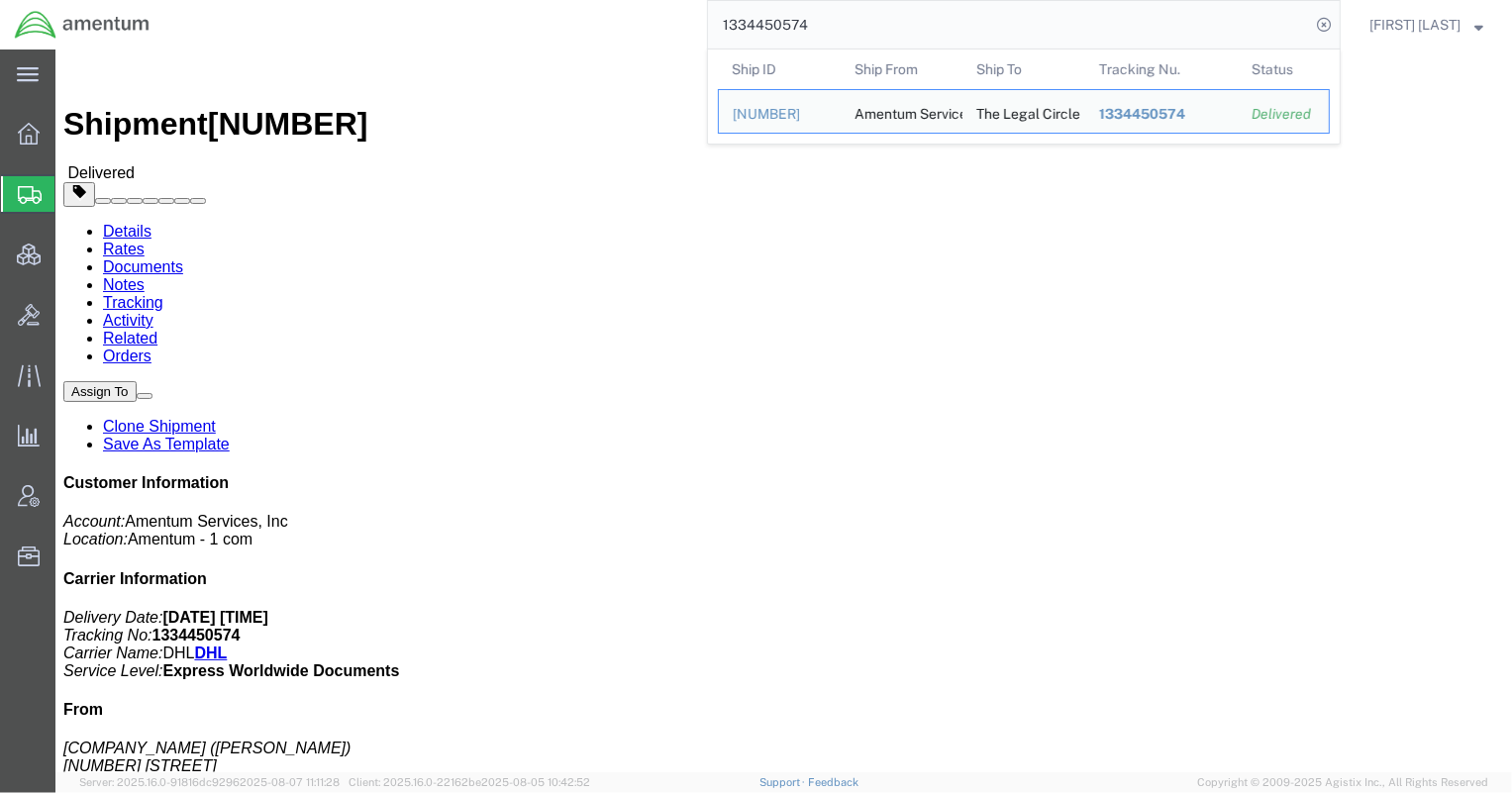 click on "1334450574" 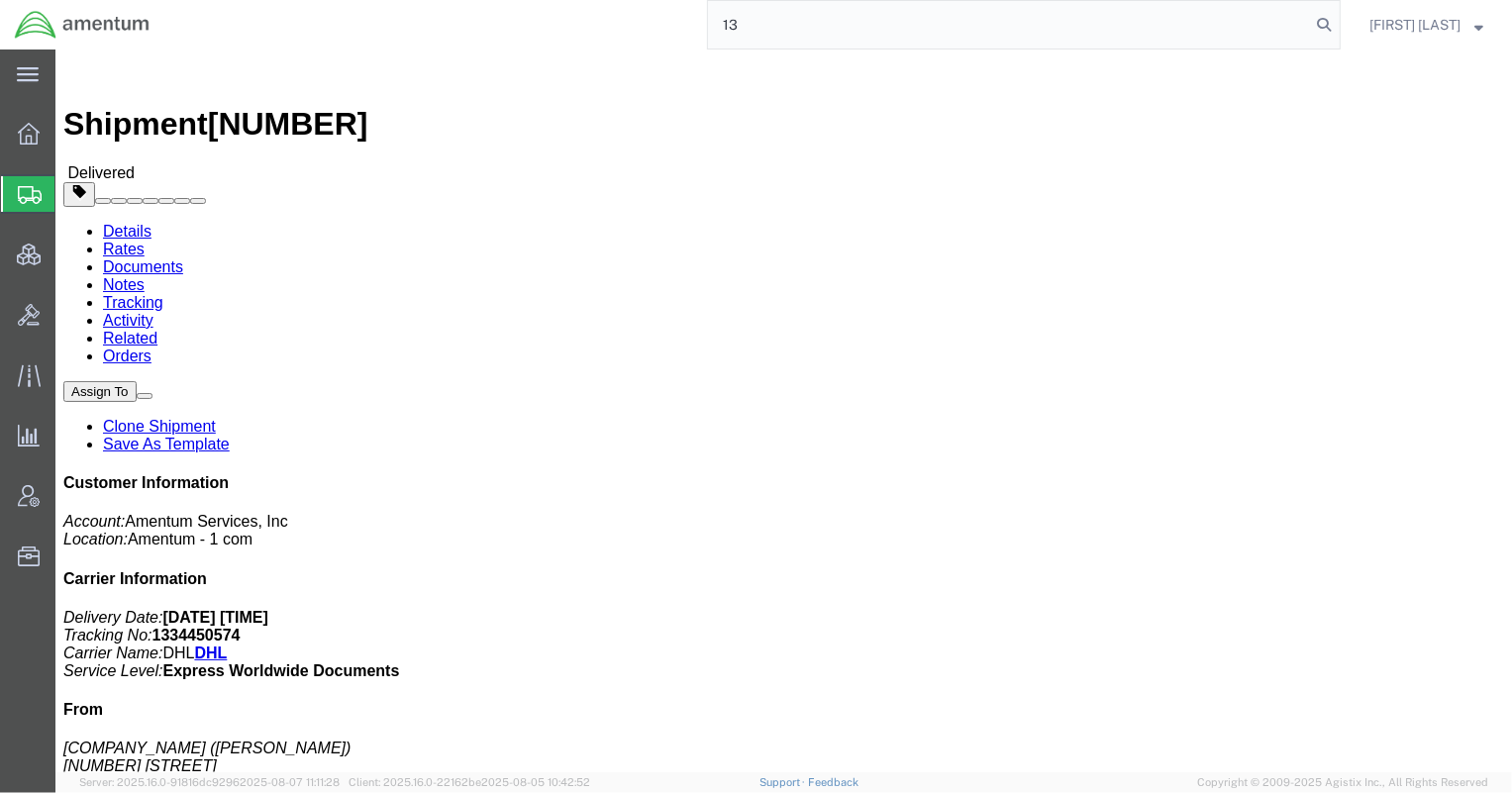 type on "1" 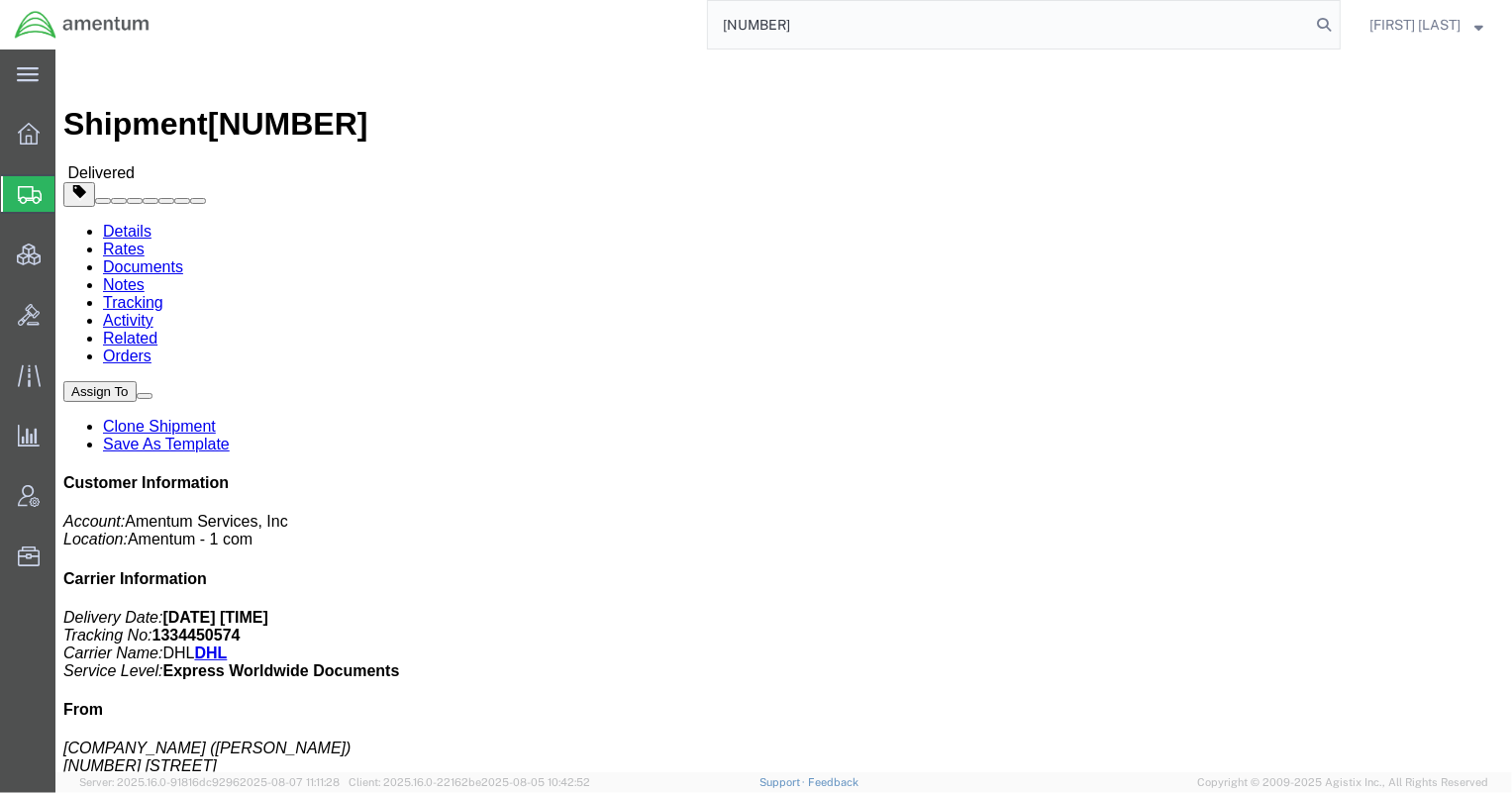 type on "[NUMBER]" 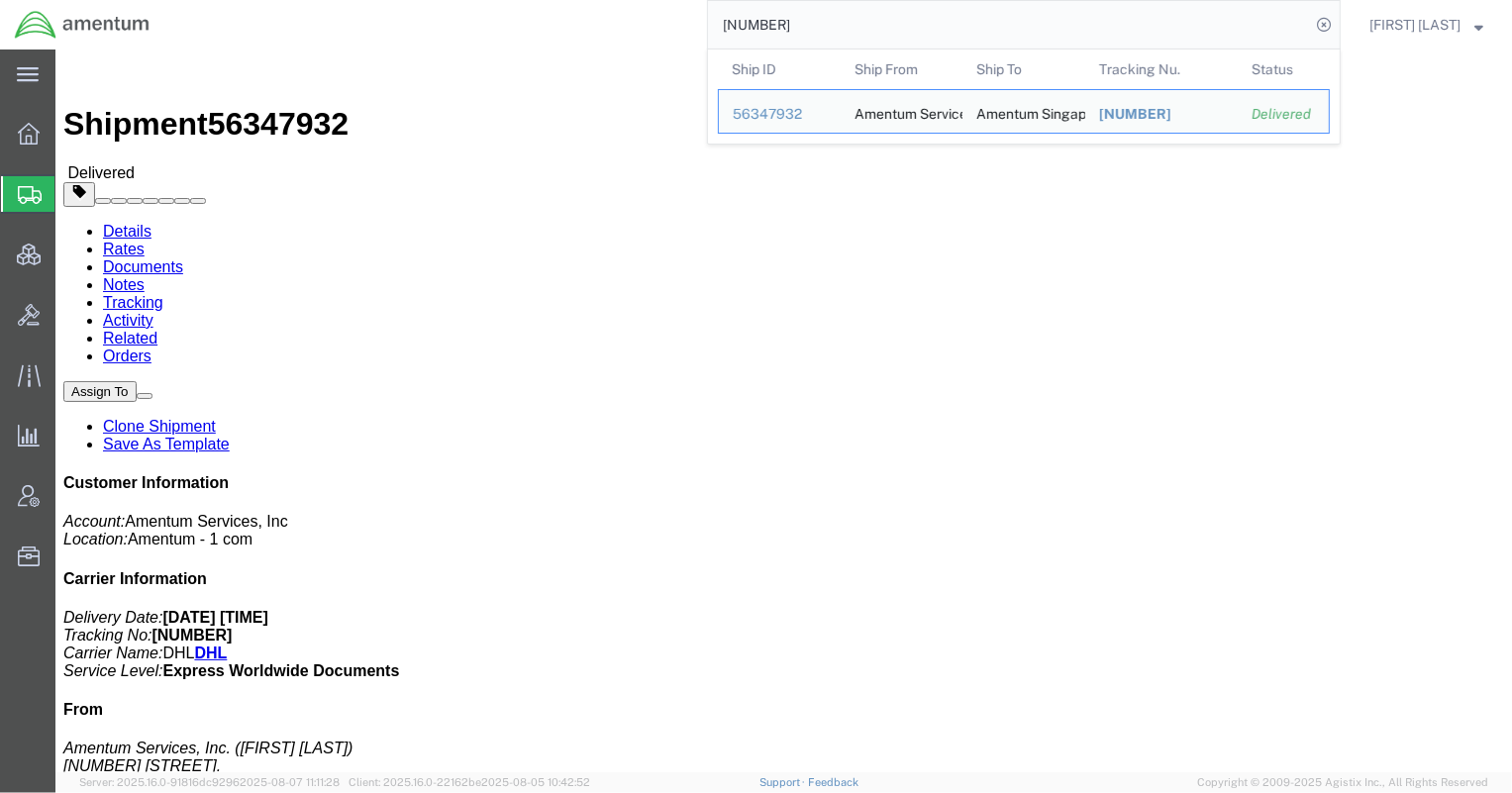 drag, startPoint x: 807, startPoint y: 231, endPoint x: 961, endPoint y: 235, distance: 154.05194 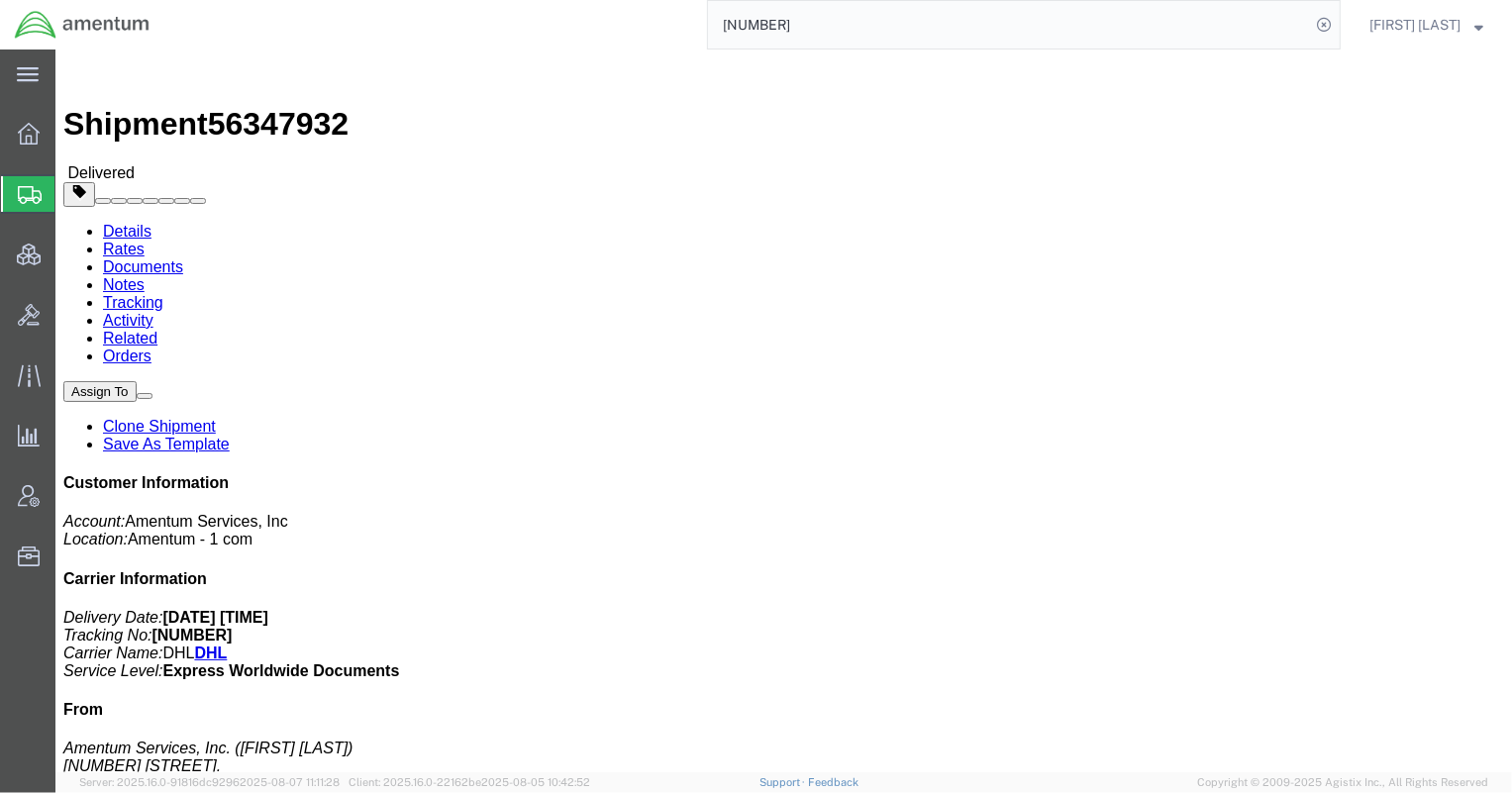 copy on "ADMN.100046.00000" 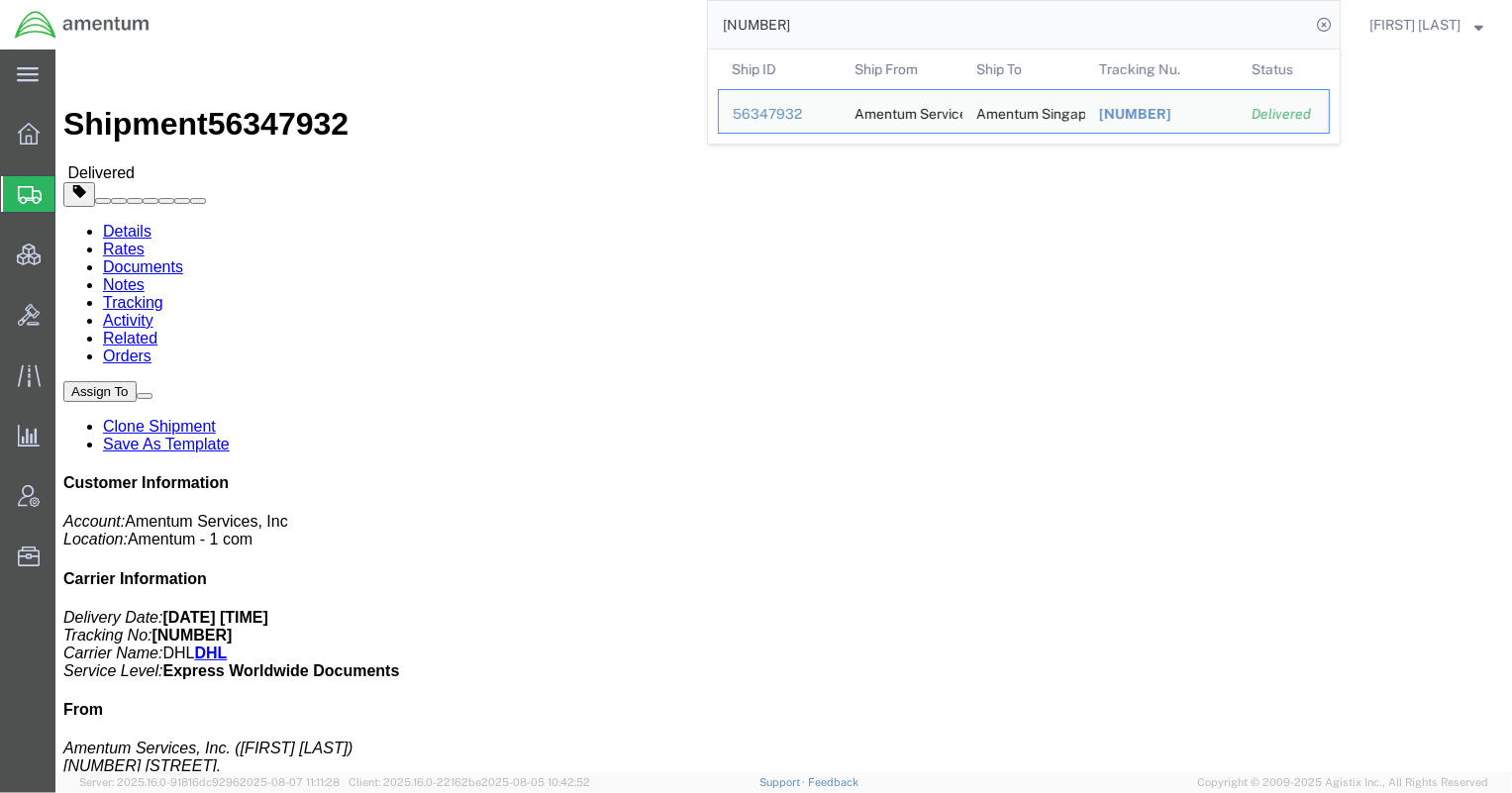 drag, startPoint x: 788, startPoint y: 24, endPoint x: 637, endPoint y: 27, distance: 151.0298 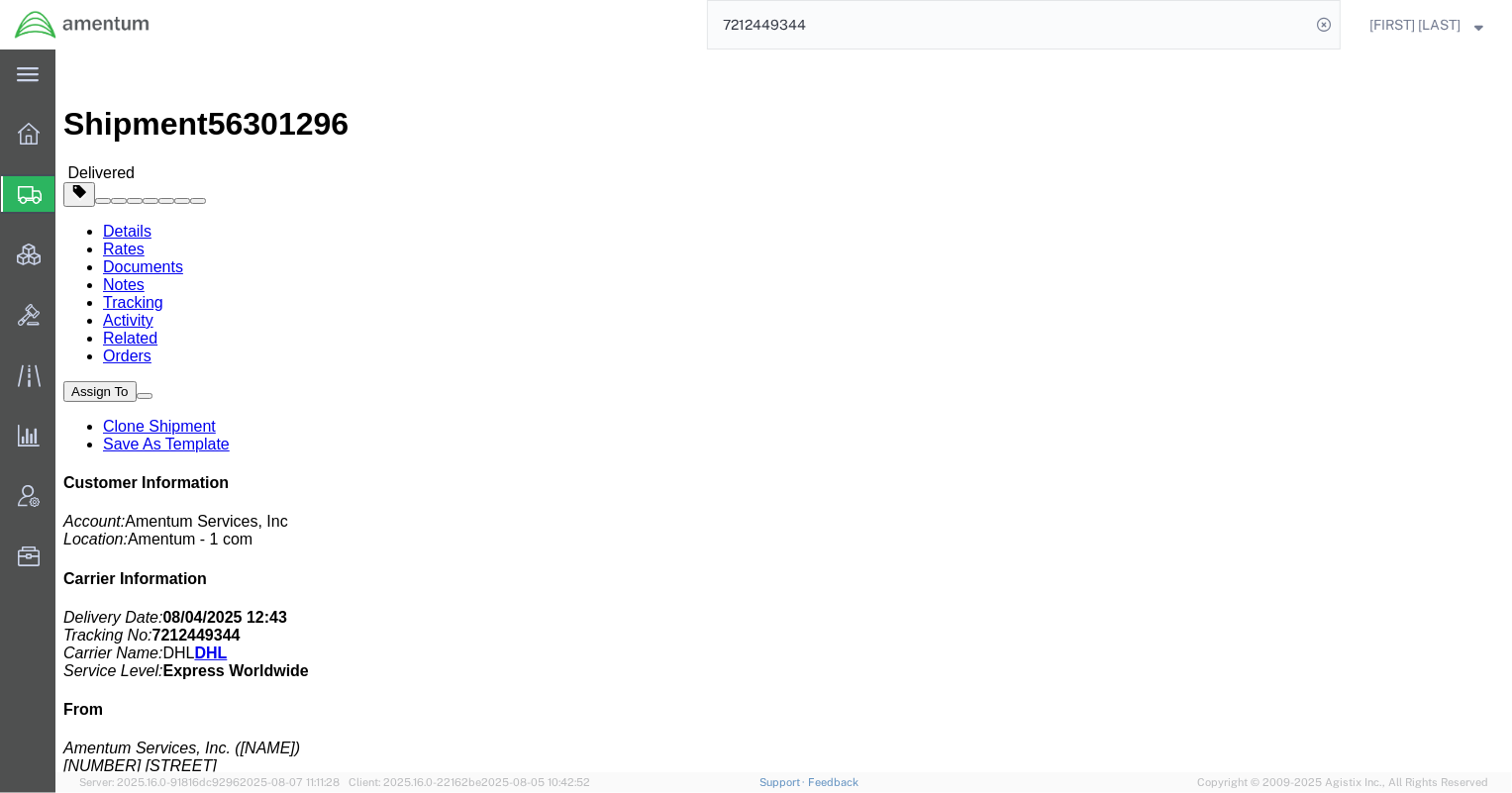 drag, startPoint x: 817, startPoint y: 233, endPoint x: 1000, endPoint y: 234, distance: 183.0027 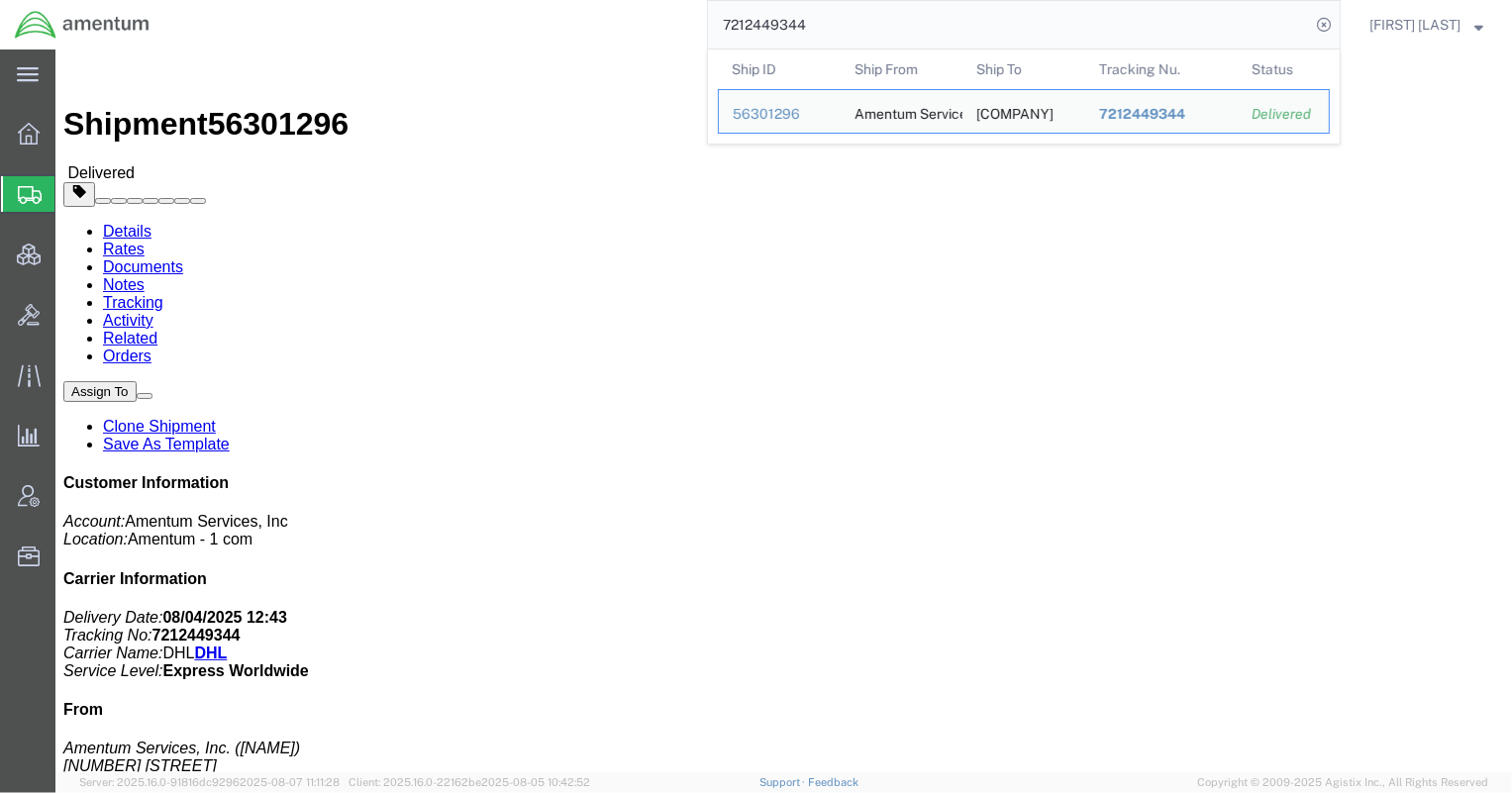 drag, startPoint x: 854, startPoint y: 0, endPoint x: 386, endPoint y: -23, distance: 468.56483 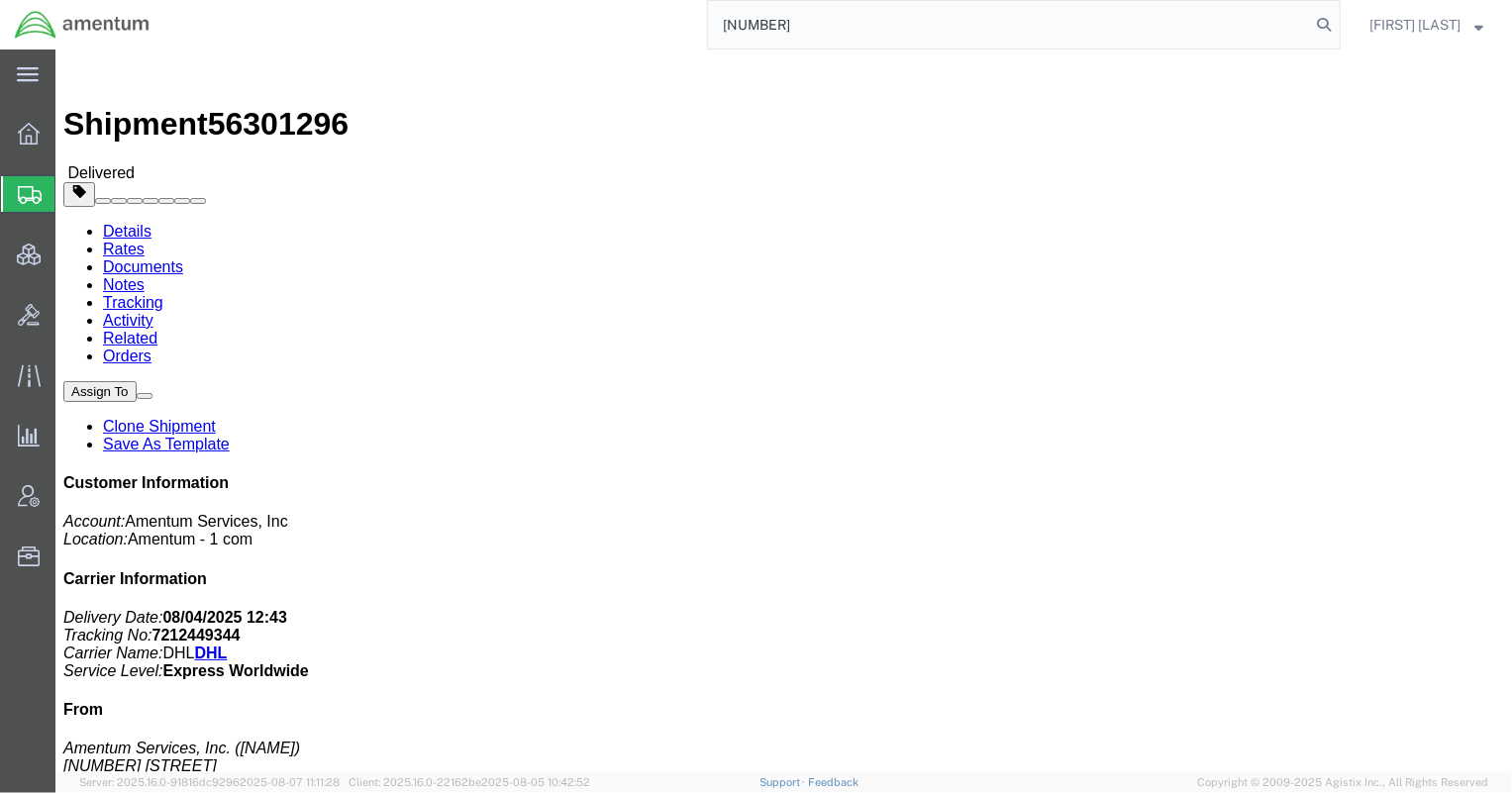 type on "[NUMBER]" 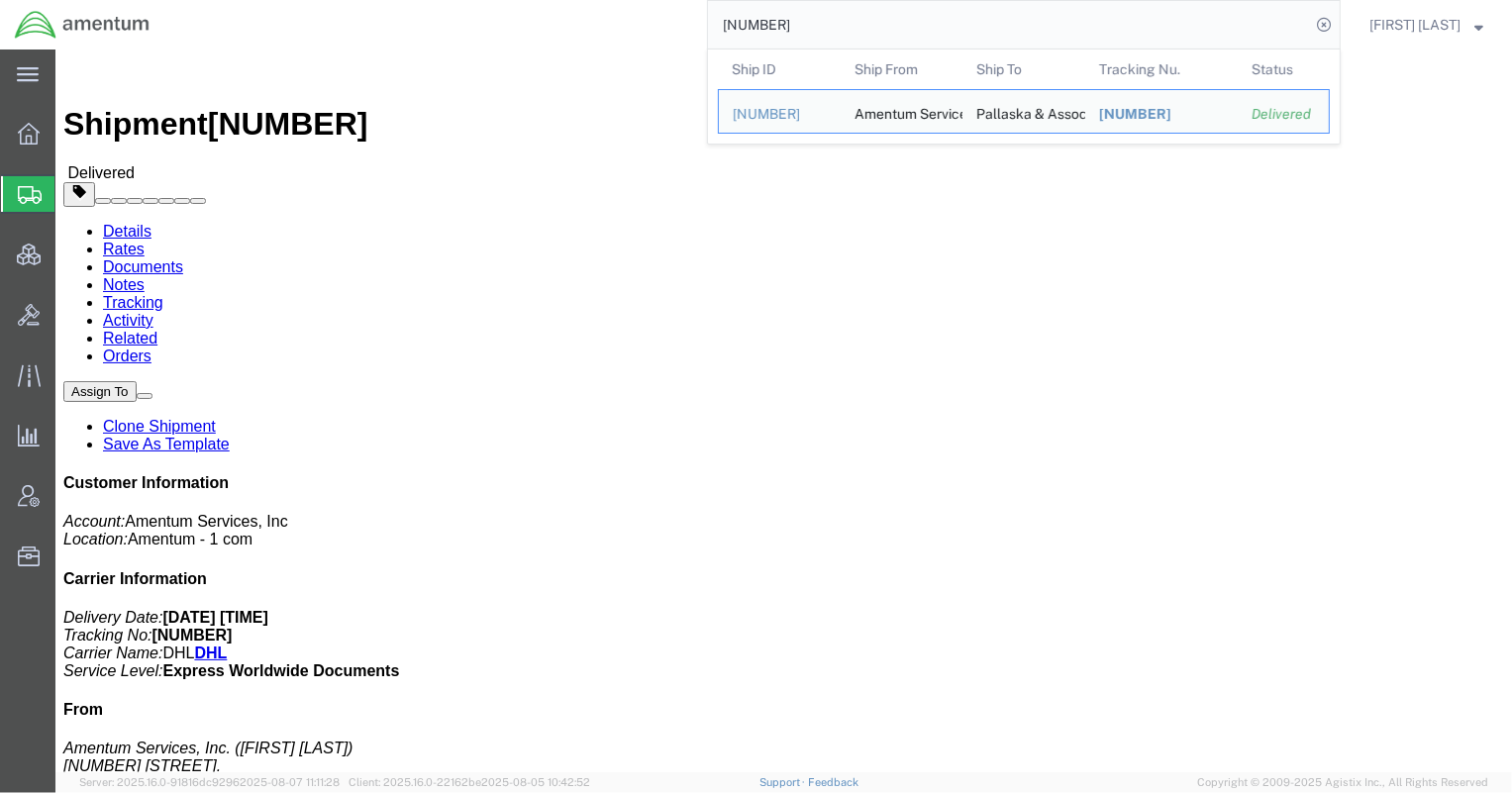 drag, startPoint x: 811, startPoint y: 233, endPoint x: 960, endPoint y: 229, distance: 149.05368 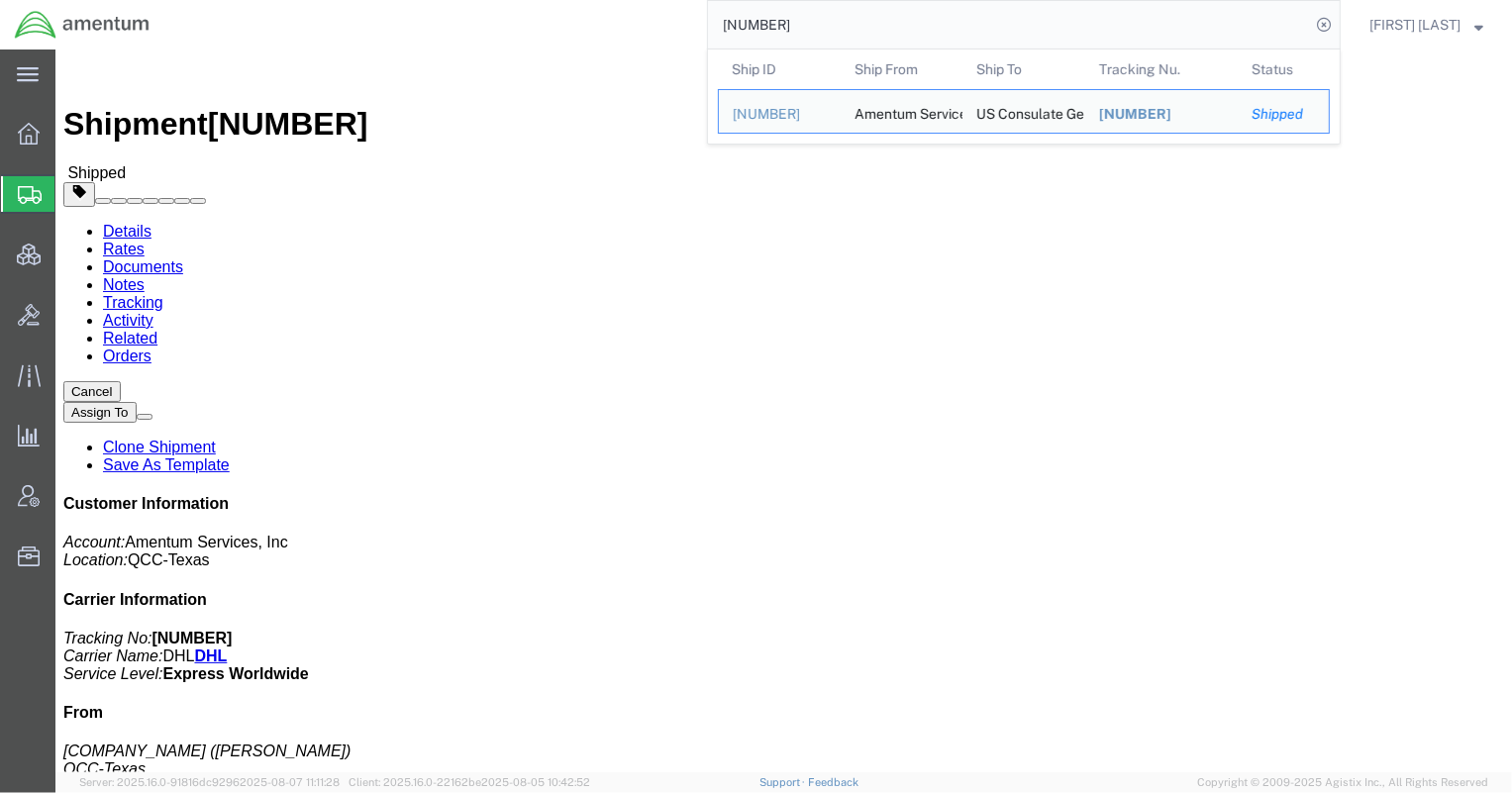 drag, startPoint x: 655, startPoint y: 16, endPoint x: 509, endPoint y: 0, distance: 146.8741 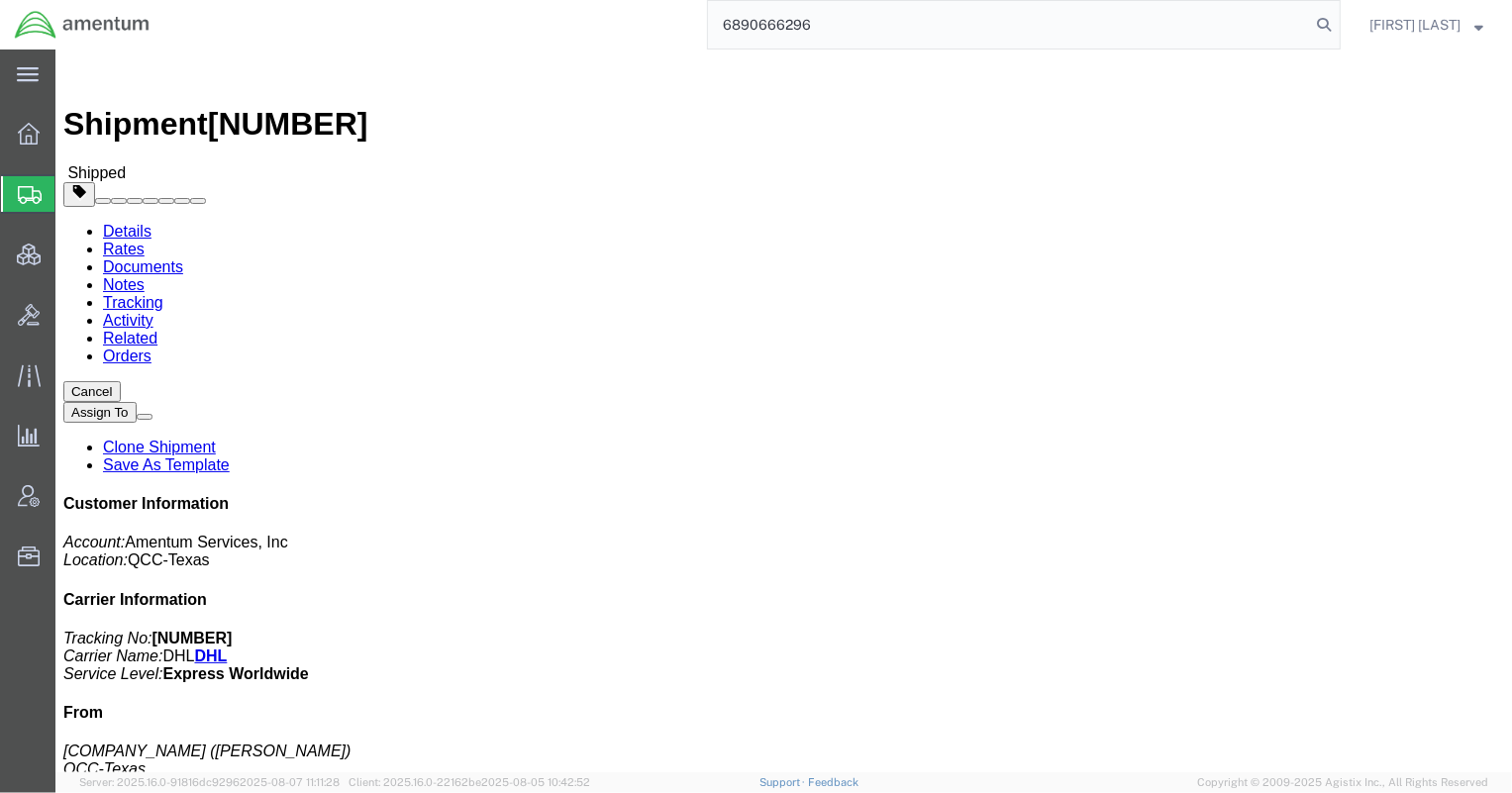 type on "6890666296" 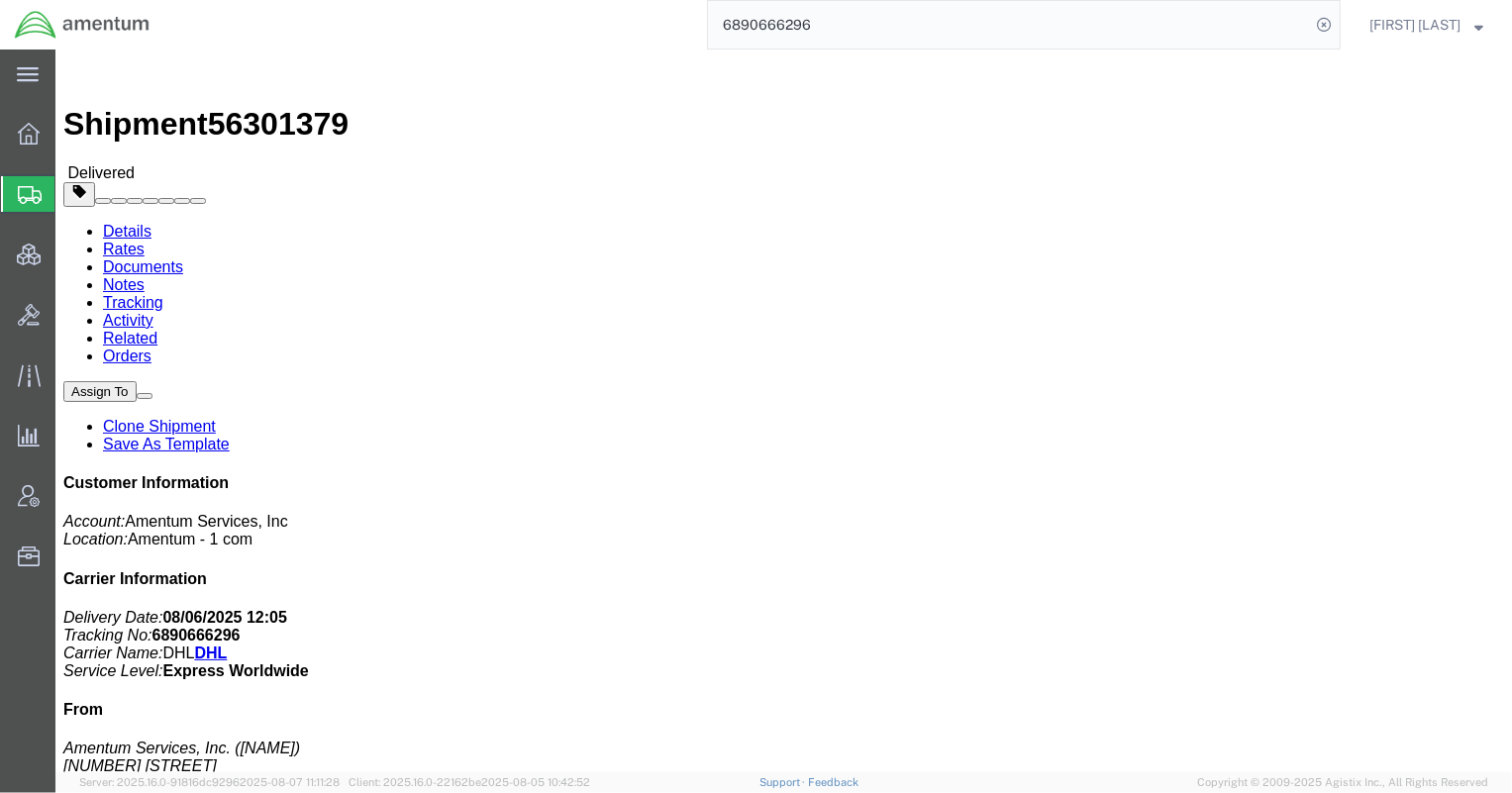 drag, startPoint x: 807, startPoint y: 232, endPoint x: 1013, endPoint y: 236, distance: 206.03883 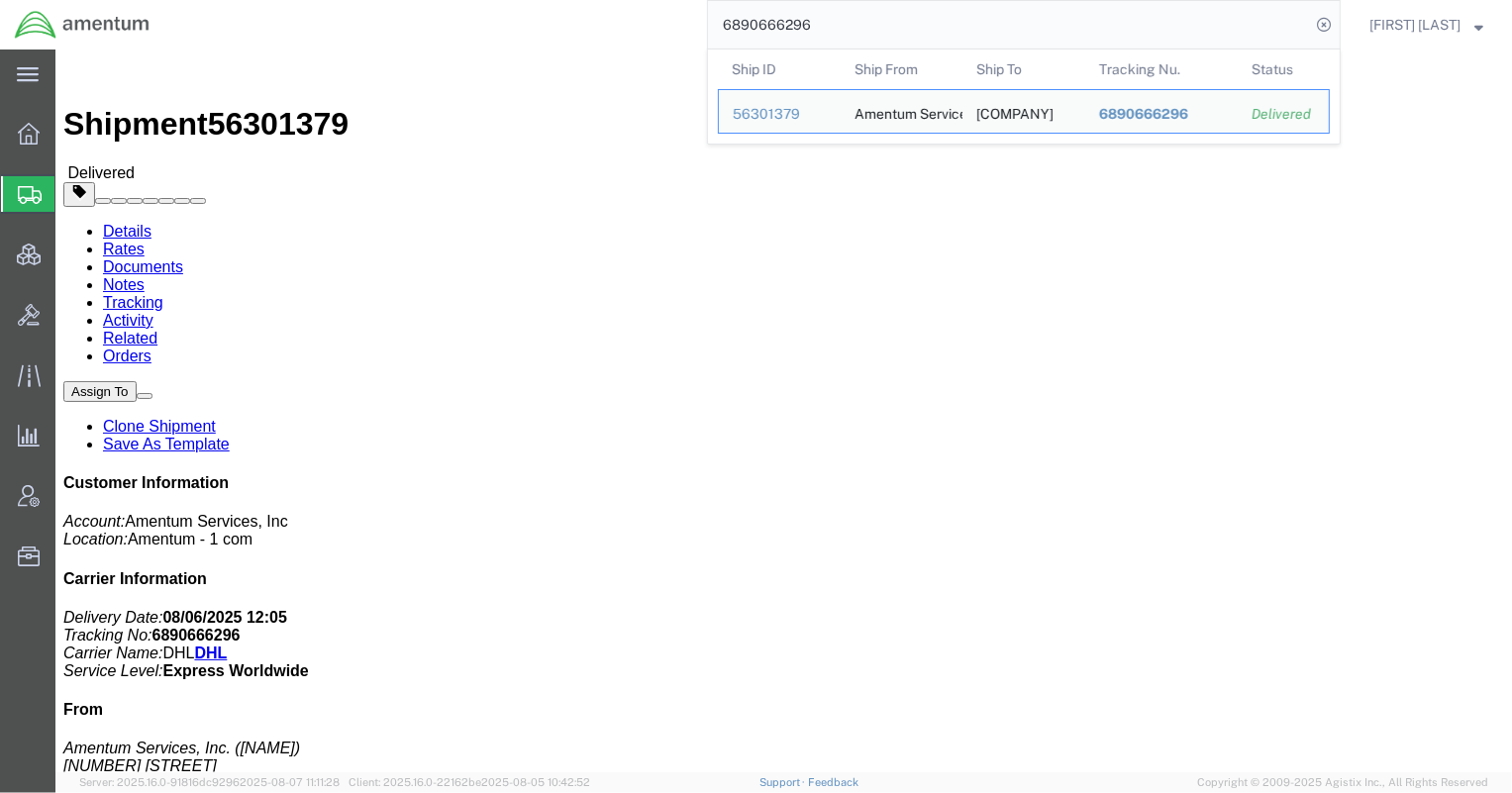 drag, startPoint x: 1006, startPoint y: 27, endPoint x: 545, endPoint y: 15, distance: 461.15616 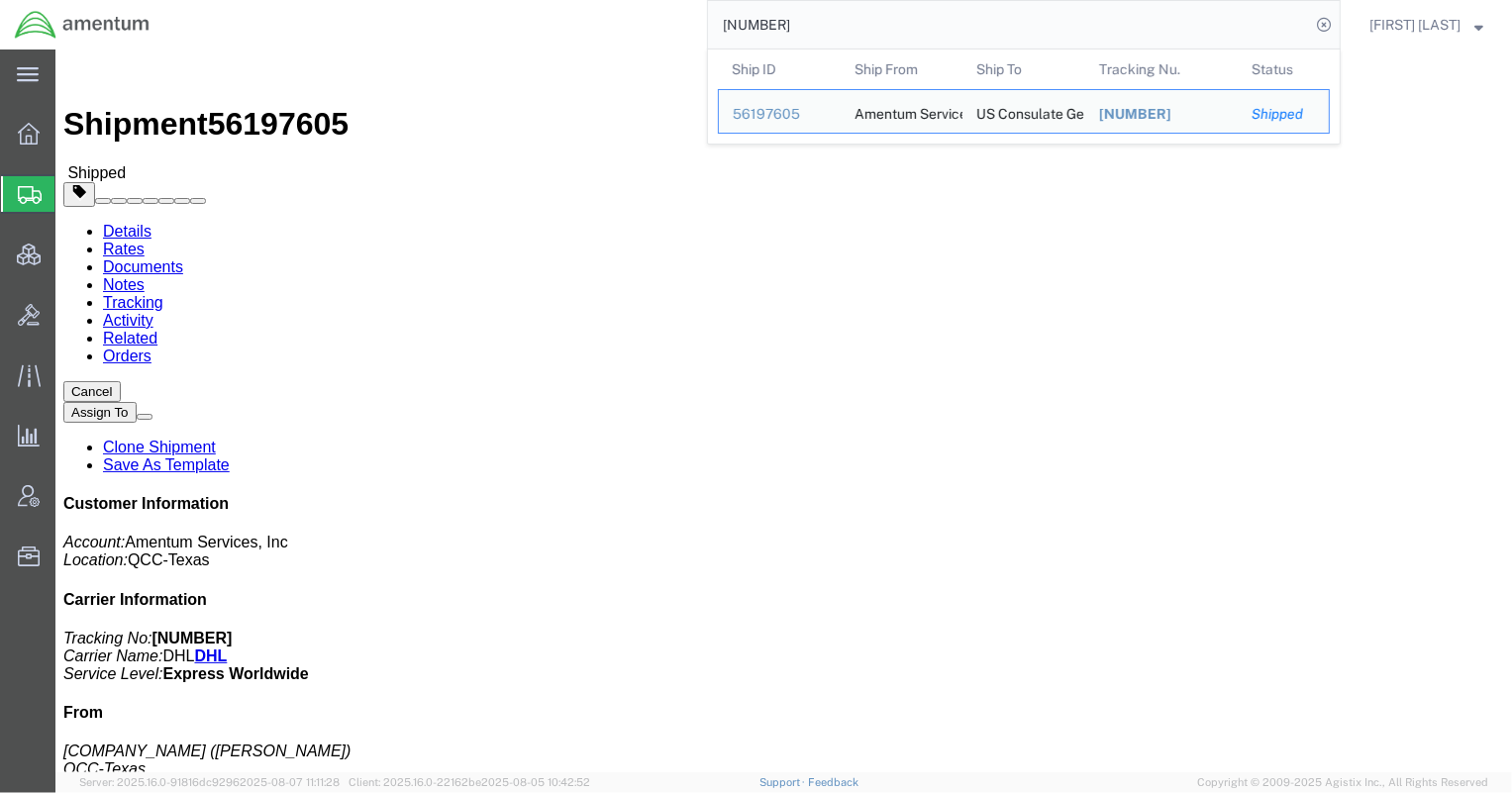 drag, startPoint x: 780, startPoint y: 14, endPoint x: 548, endPoint y: -15, distance: 233.80547 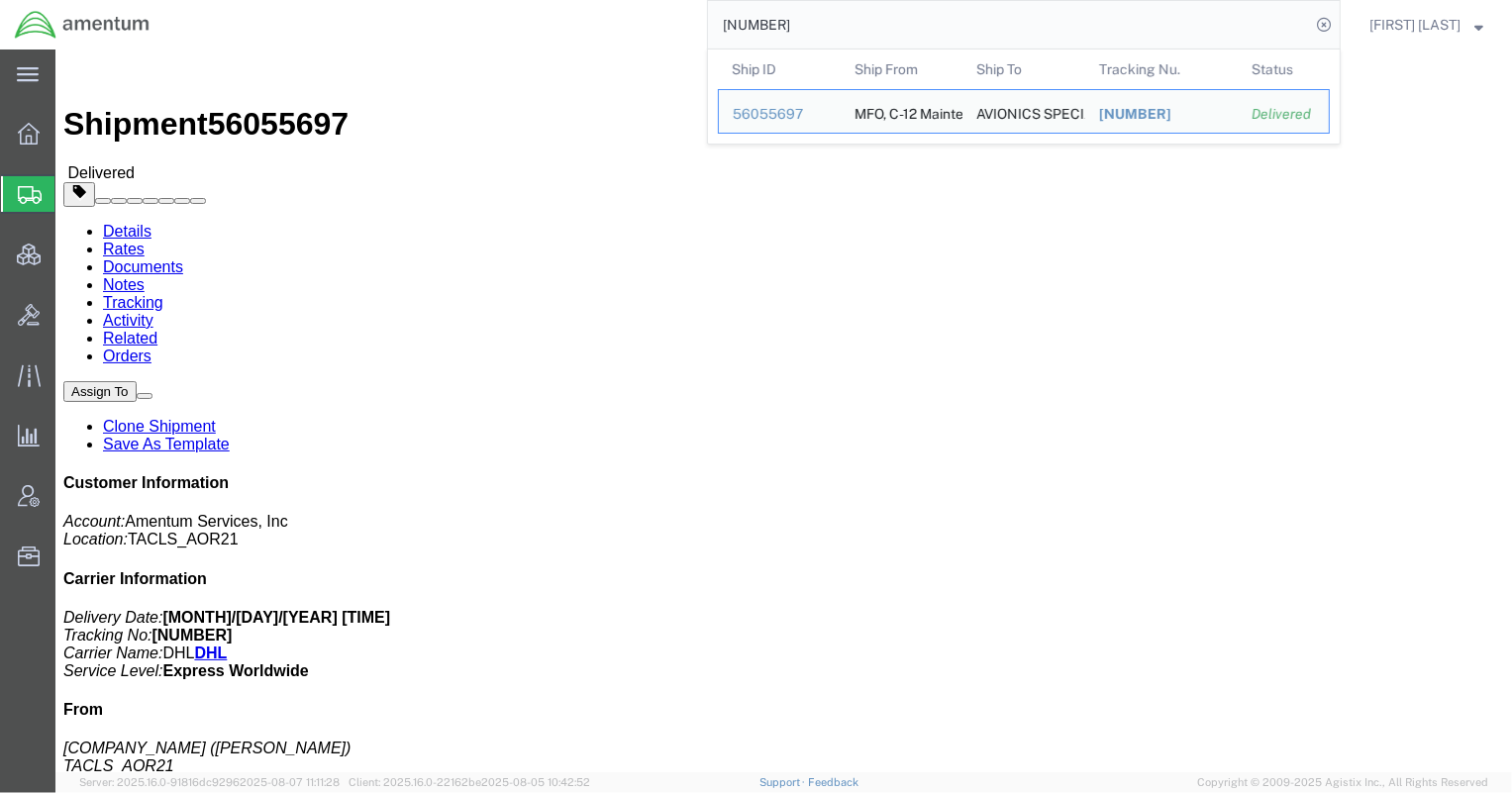 drag, startPoint x: 850, startPoint y: 15, endPoint x: 412, endPoint y: 8, distance: 438.05593 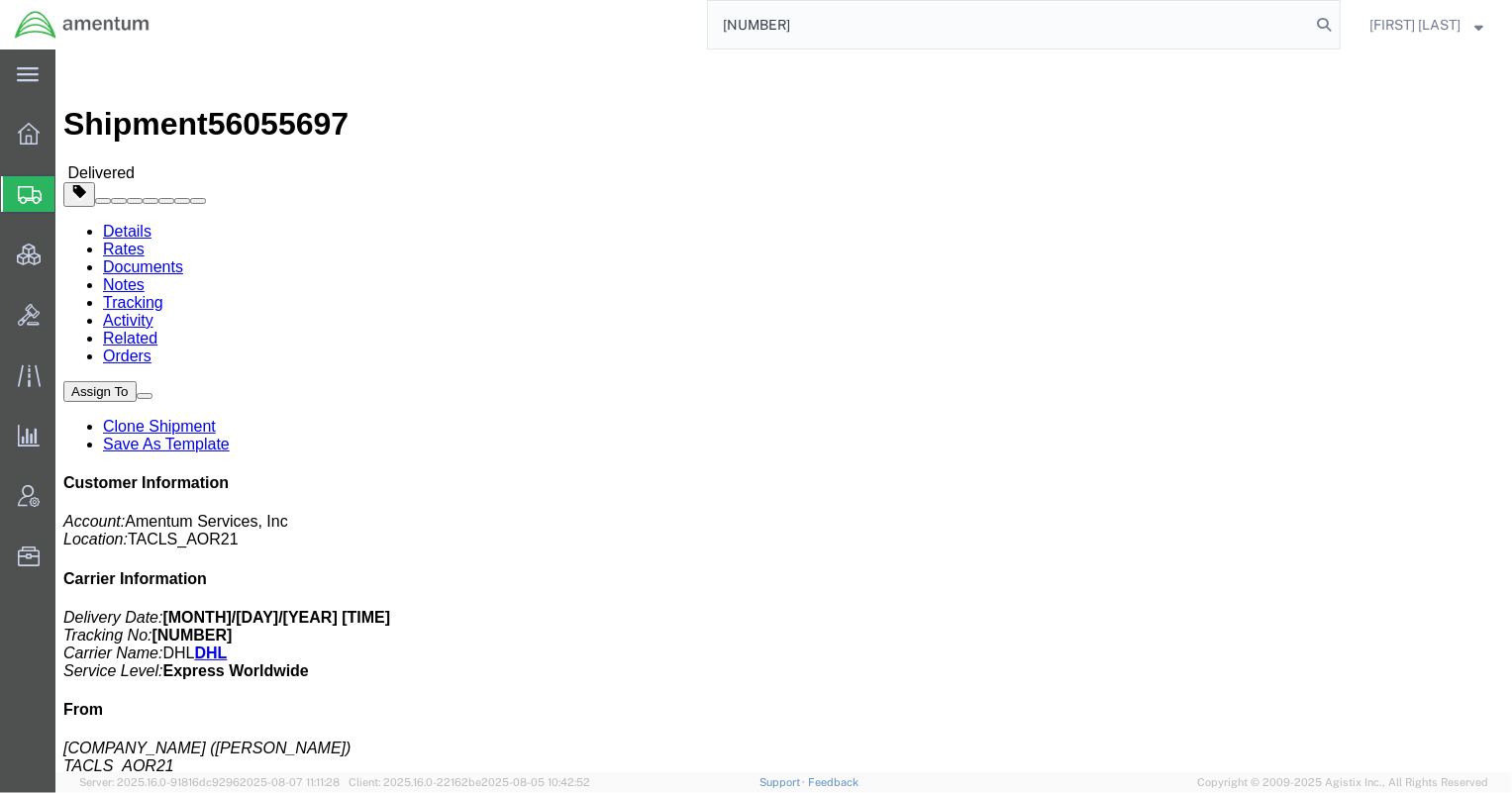 type on "[NUMBER]" 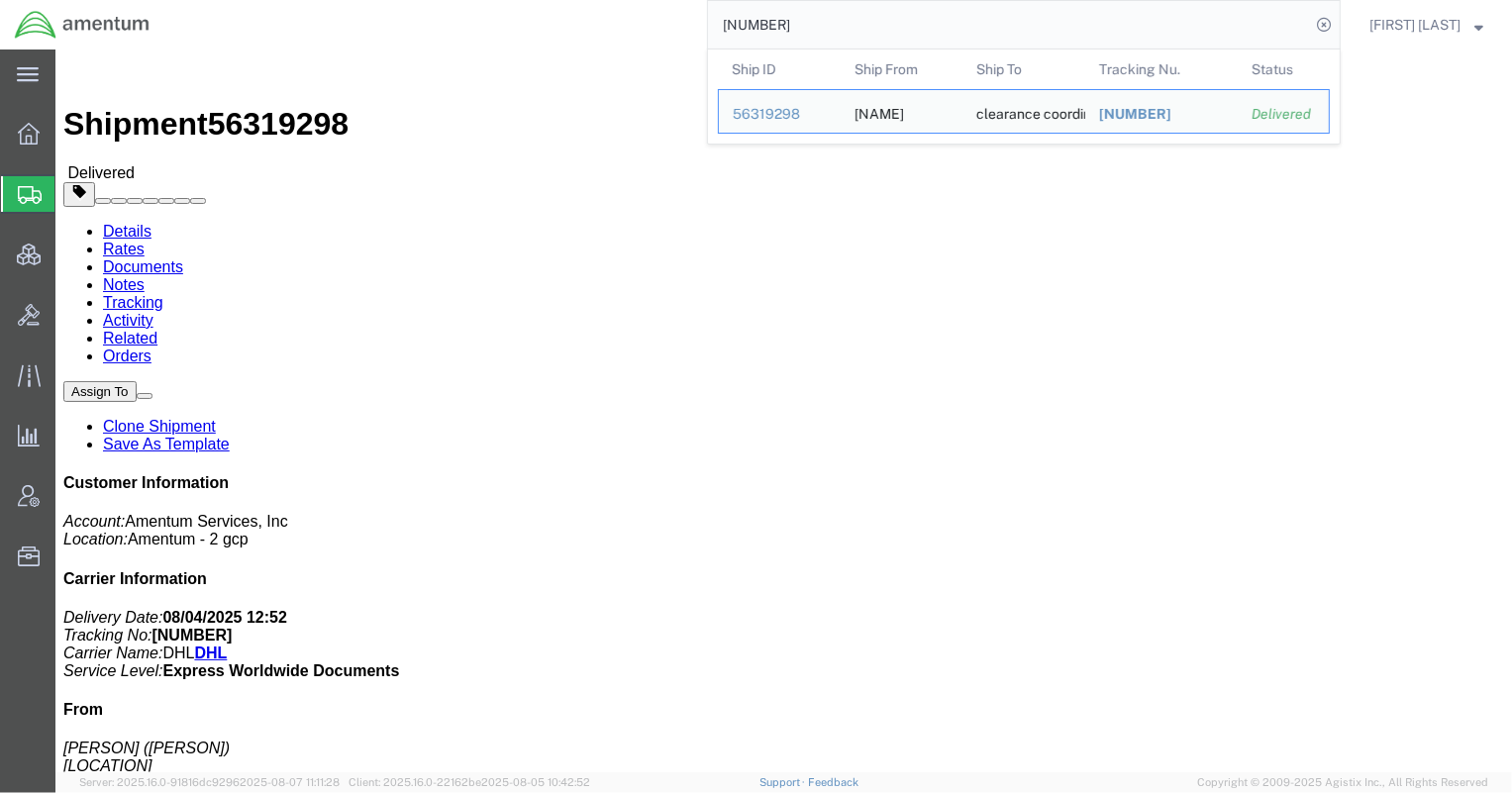 drag, startPoint x: 811, startPoint y: 231, endPoint x: 990, endPoint y: 223, distance: 179.17868 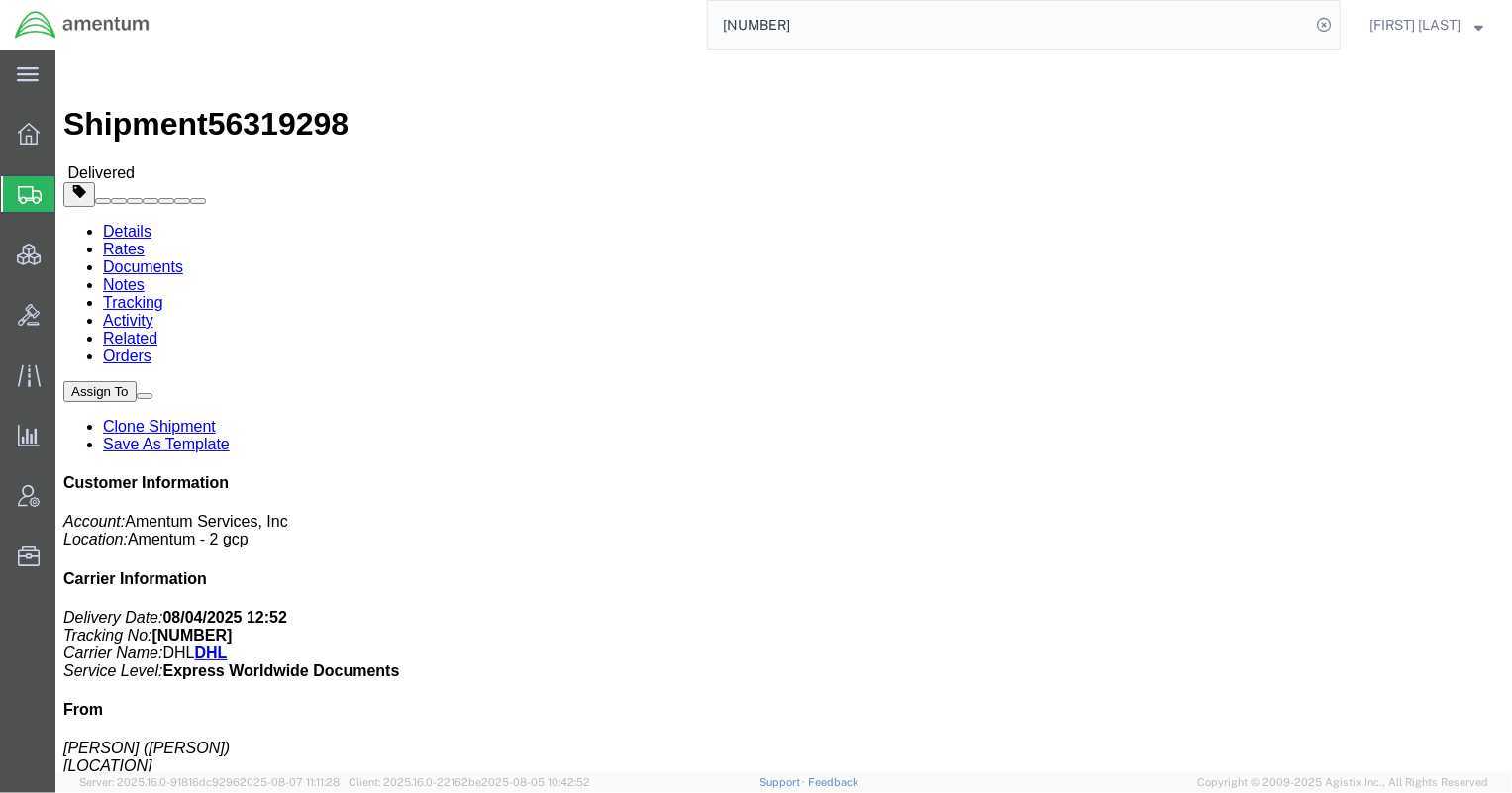 click on "[ID]" 